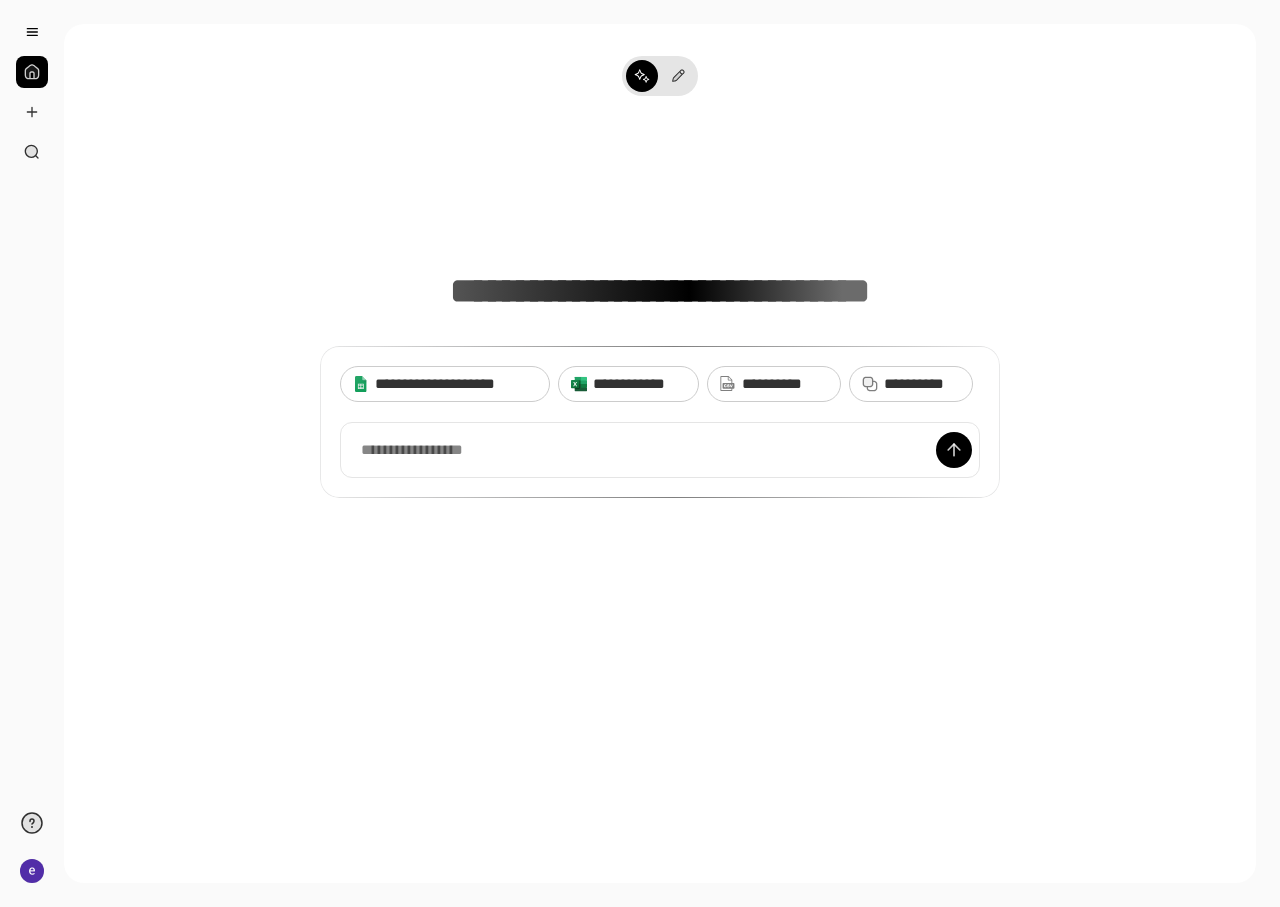 scroll, scrollTop: 0, scrollLeft: 0, axis: both 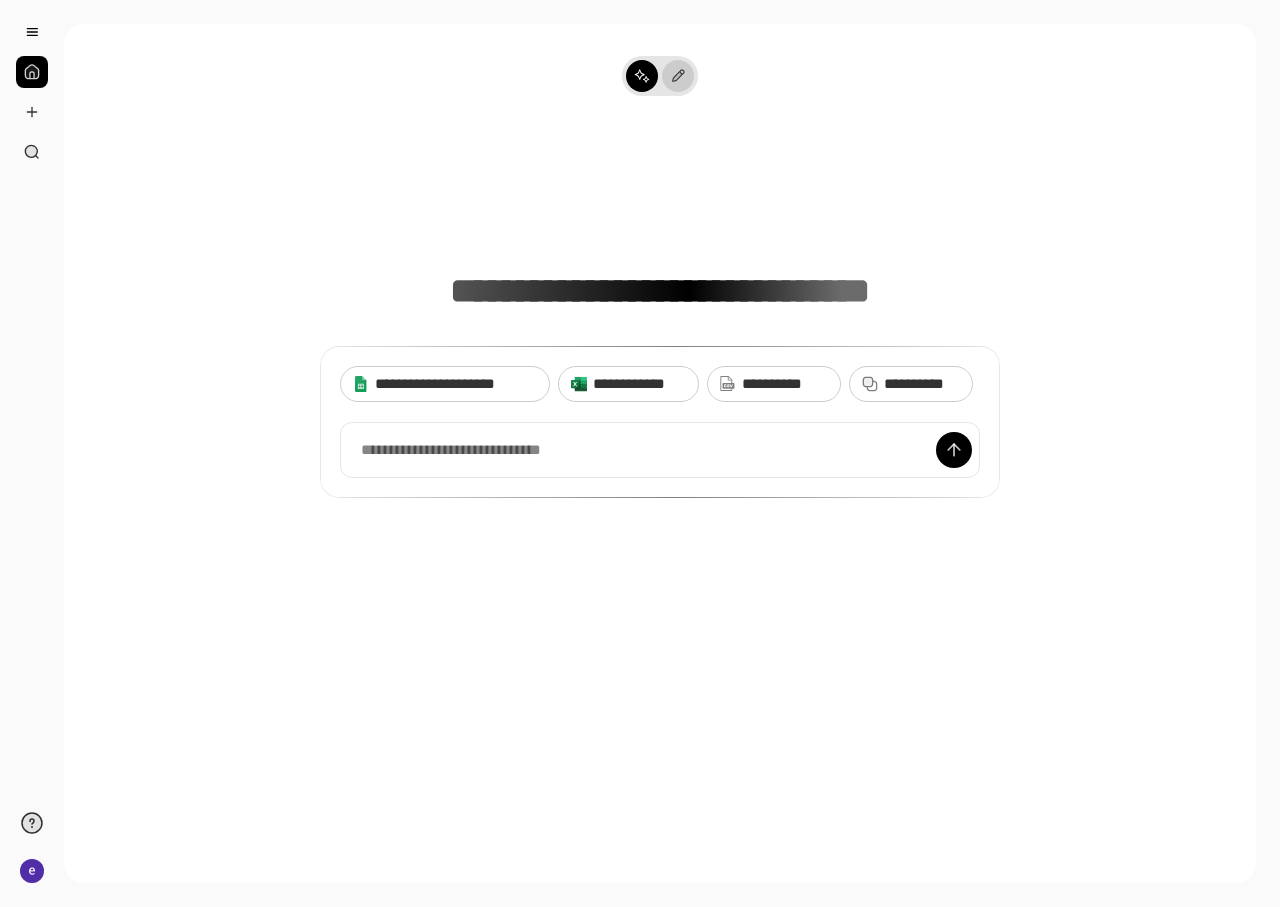 click 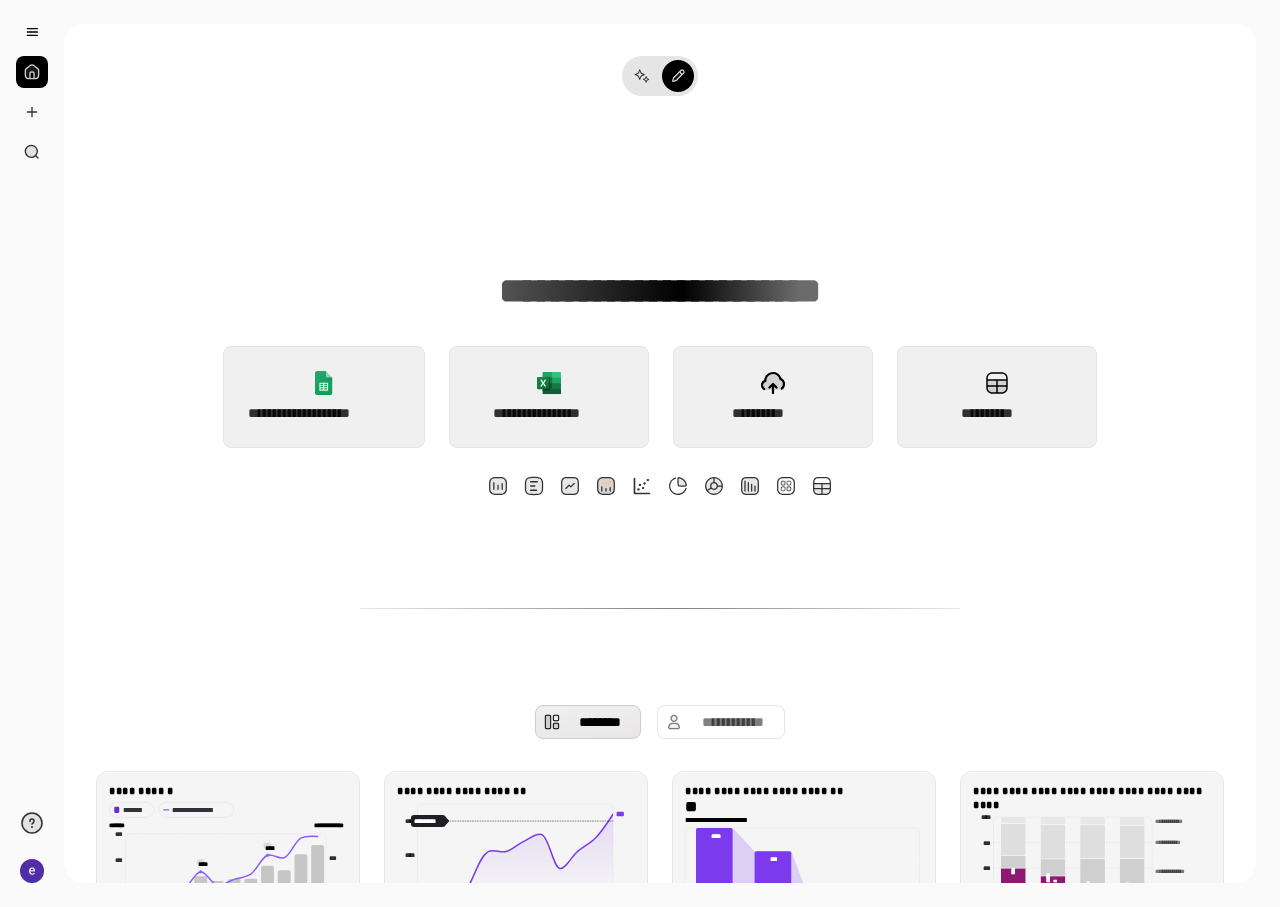 scroll, scrollTop: 500, scrollLeft: 0, axis: vertical 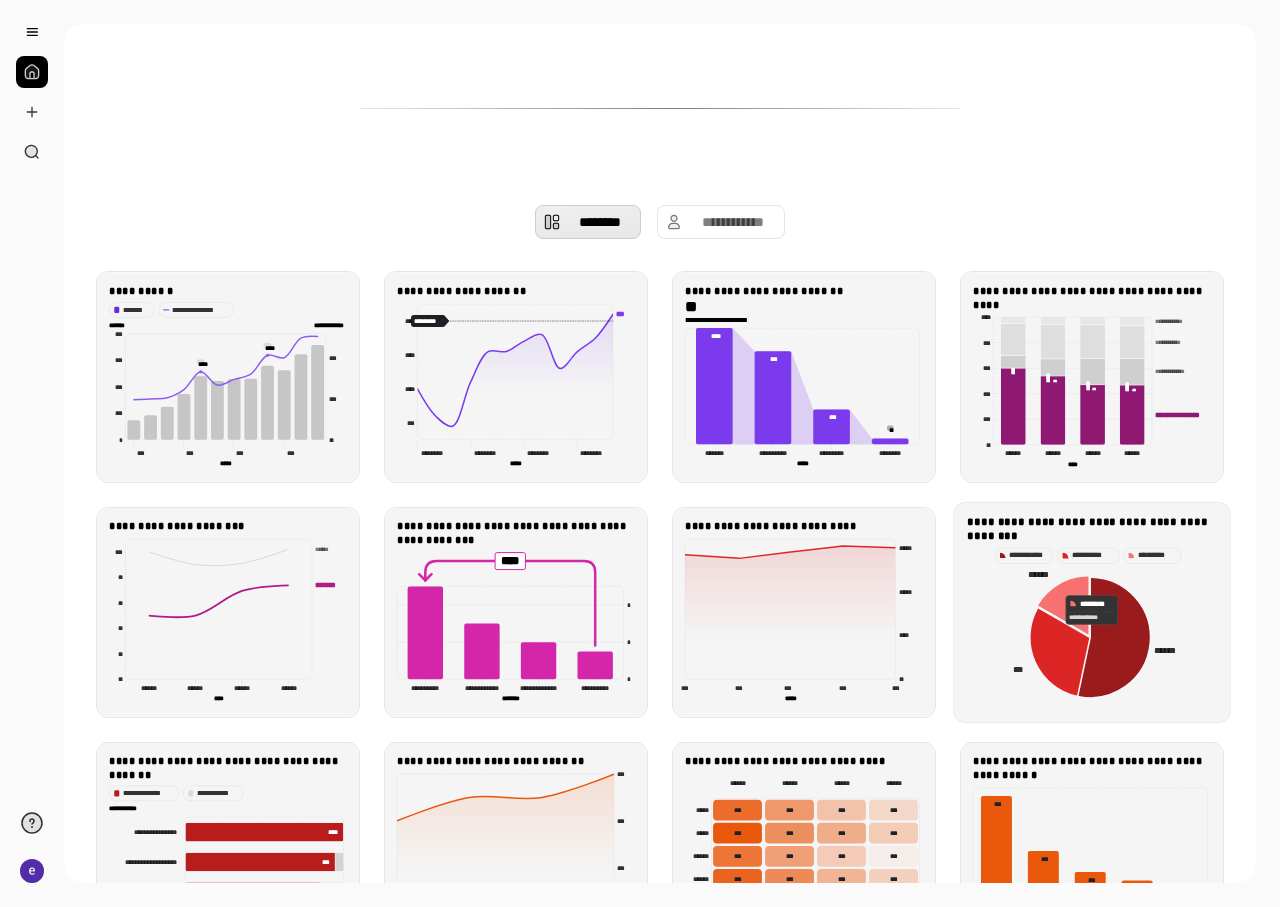 click 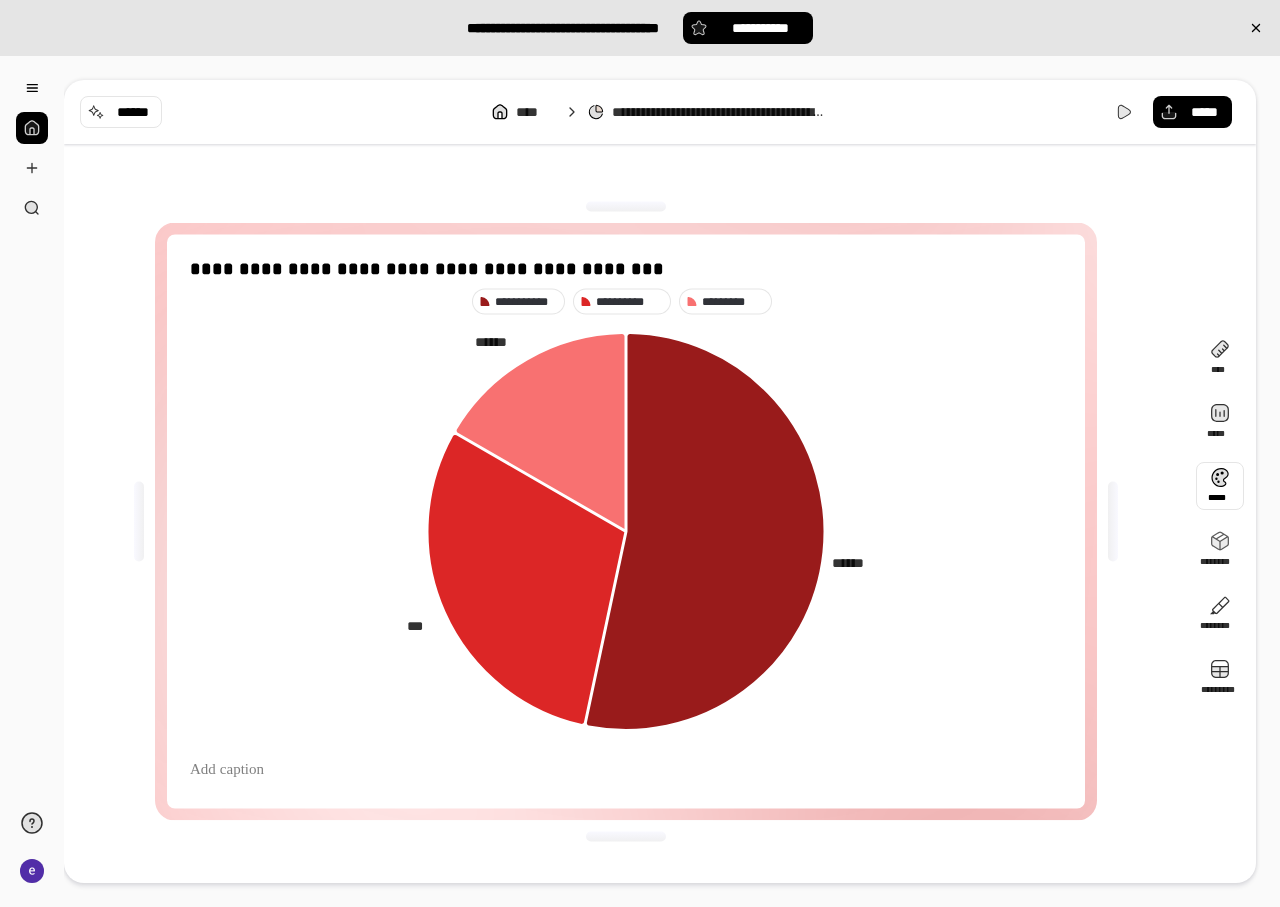 click at bounding box center [1220, 486] 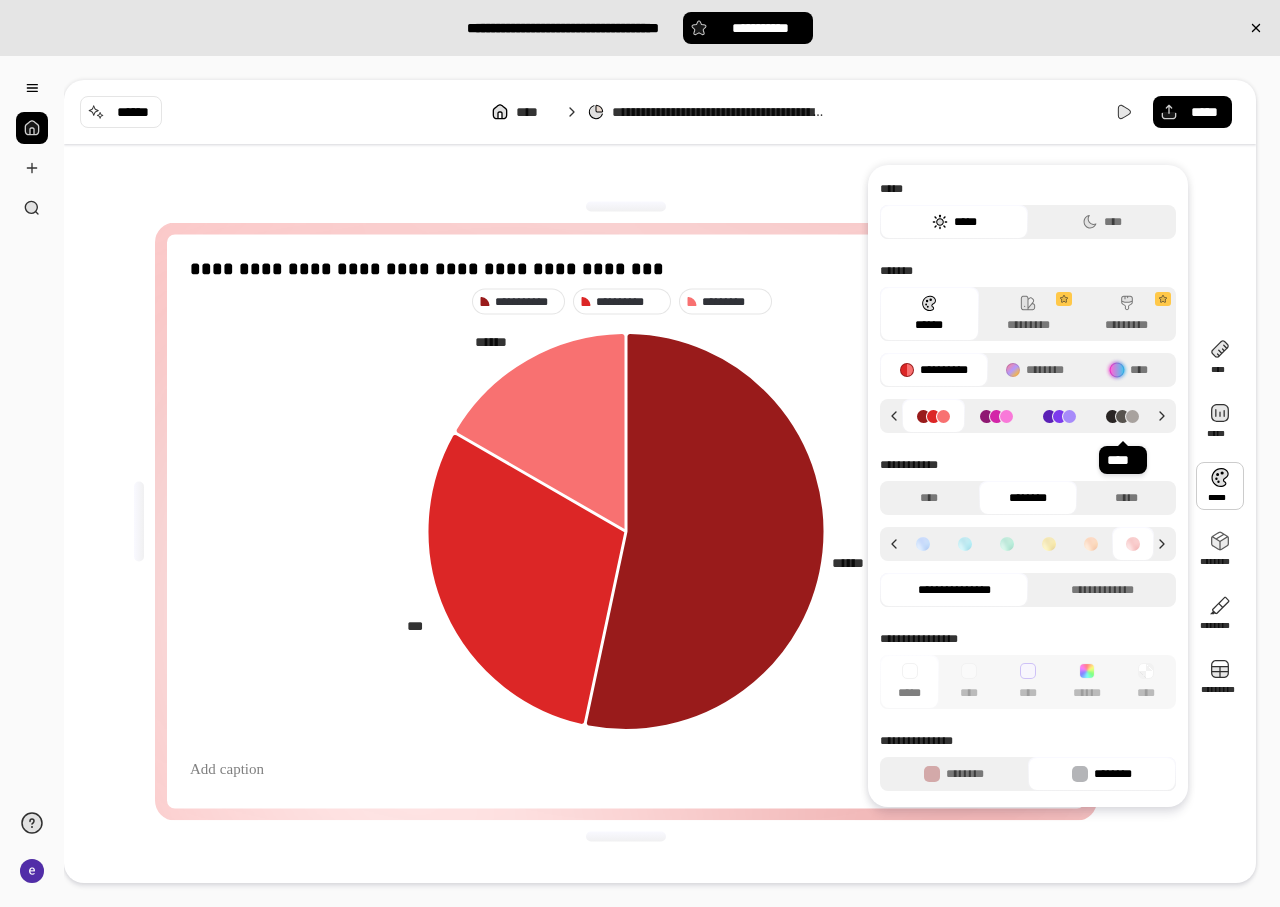 click at bounding box center [1122, 416] 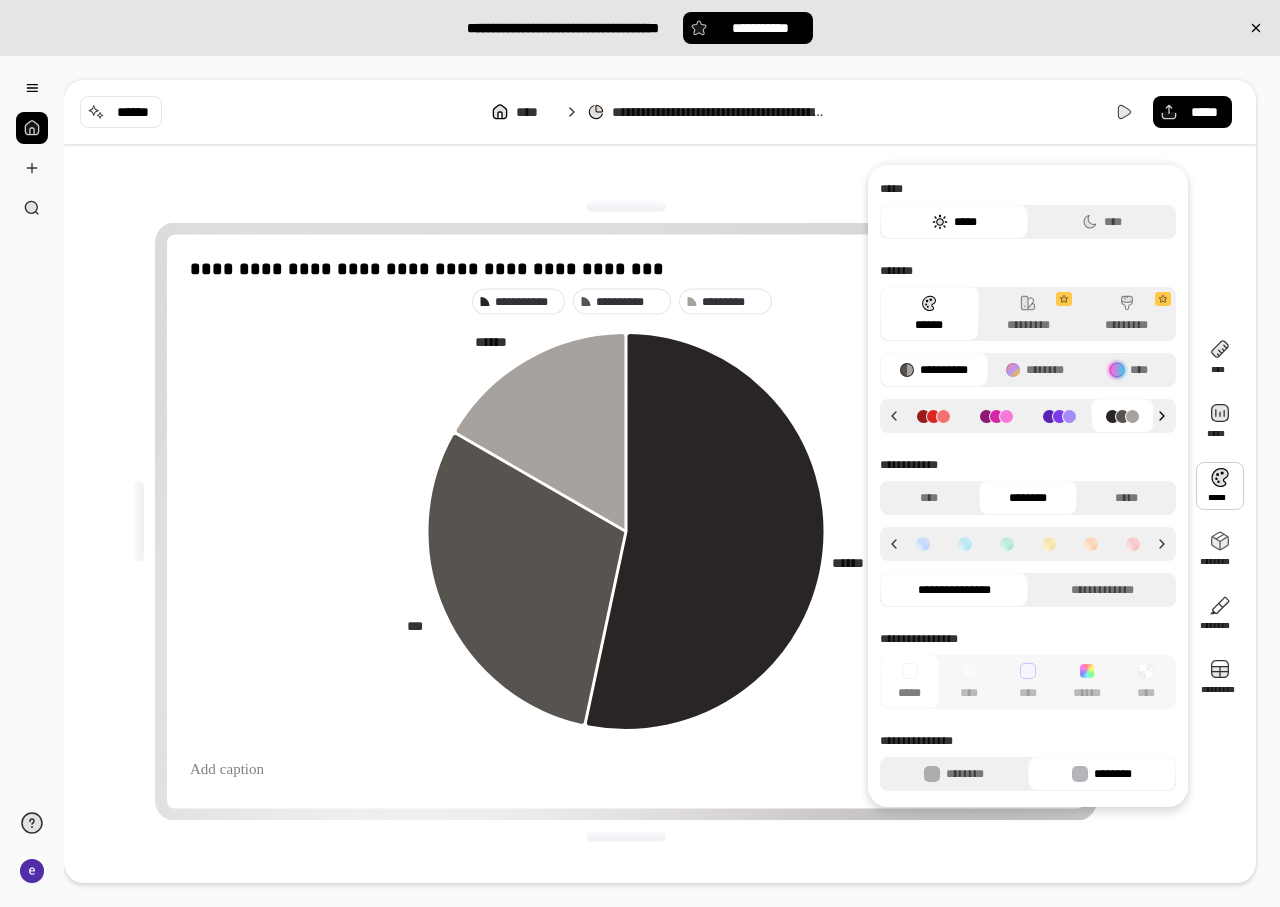 click 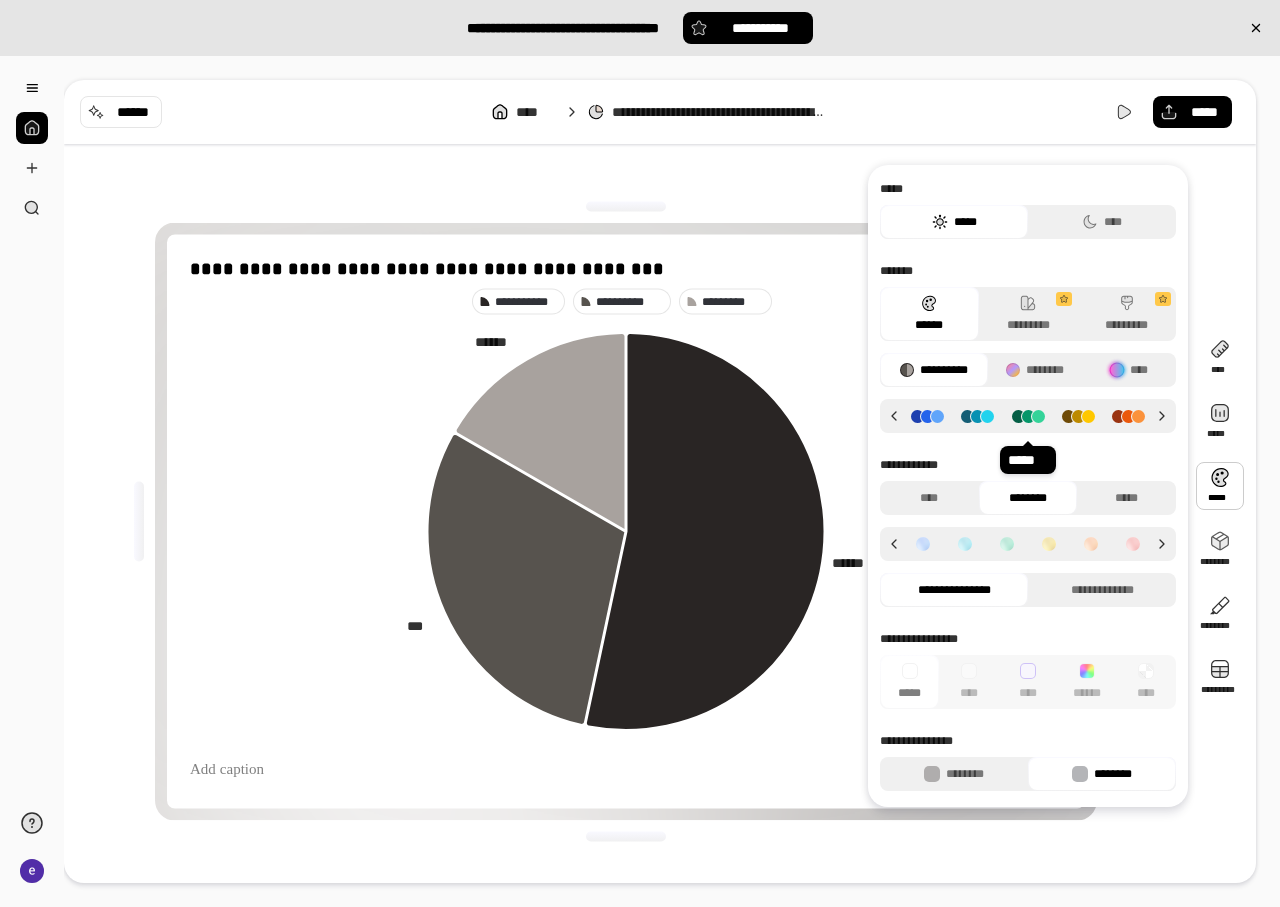 click at bounding box center [1028, 416] 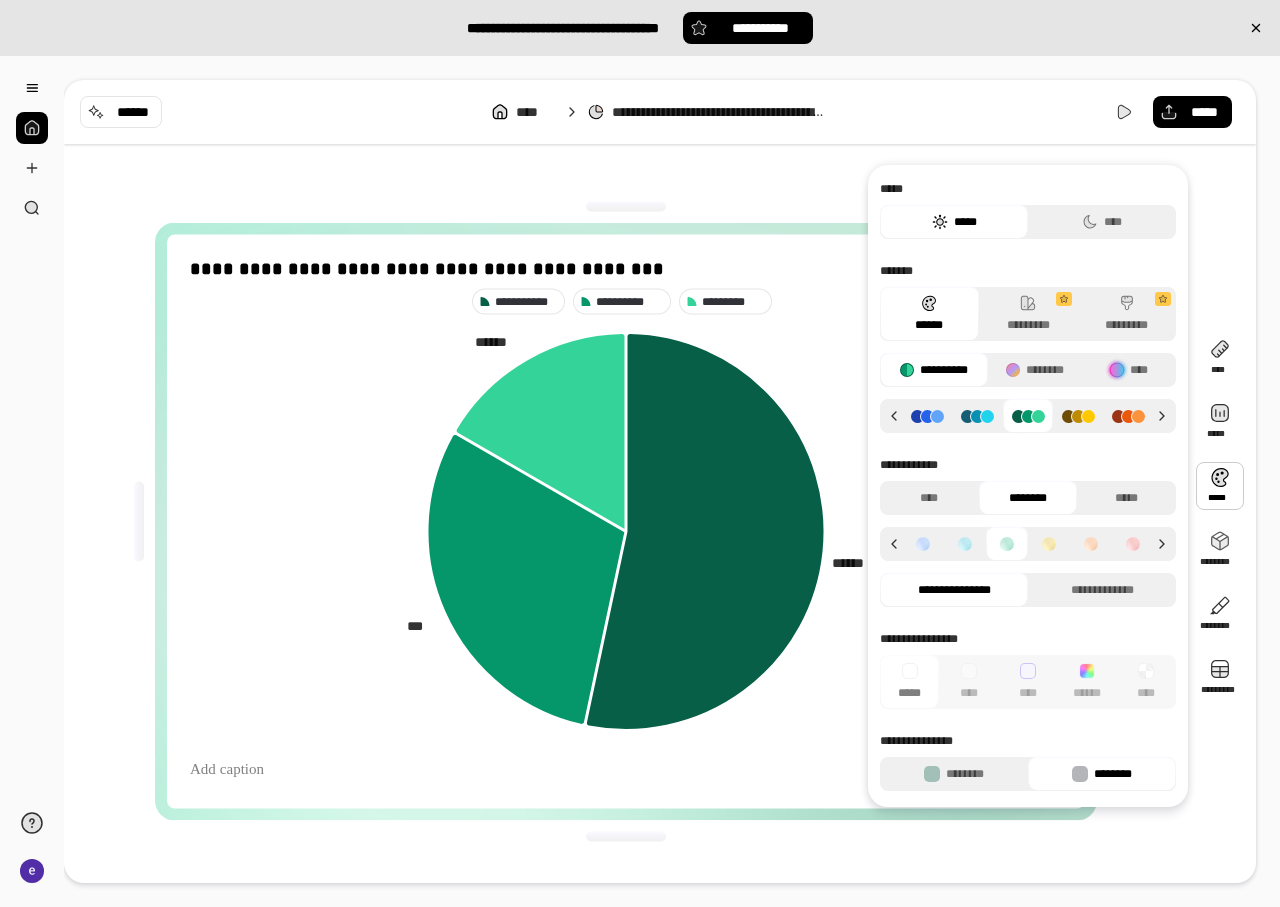 click 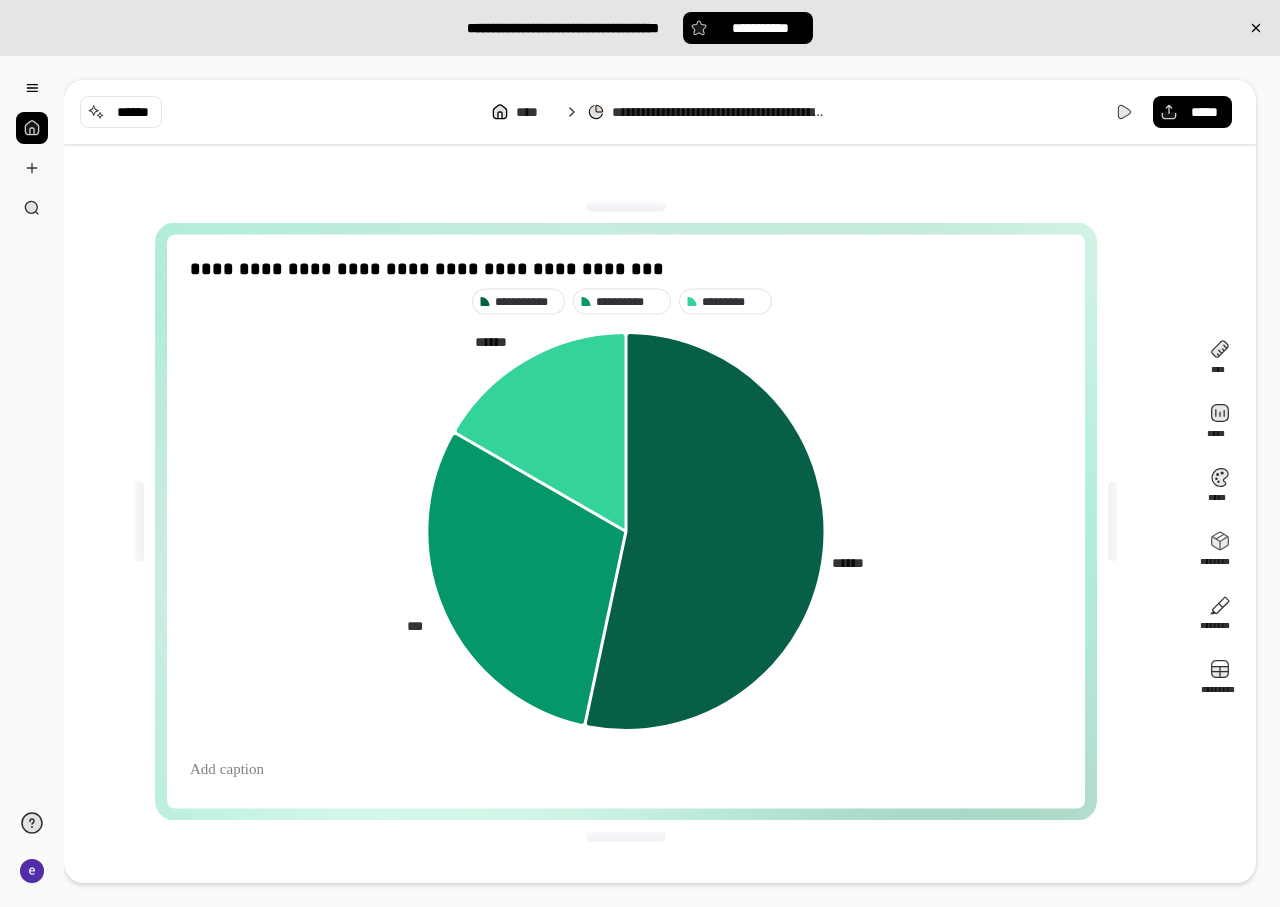 click 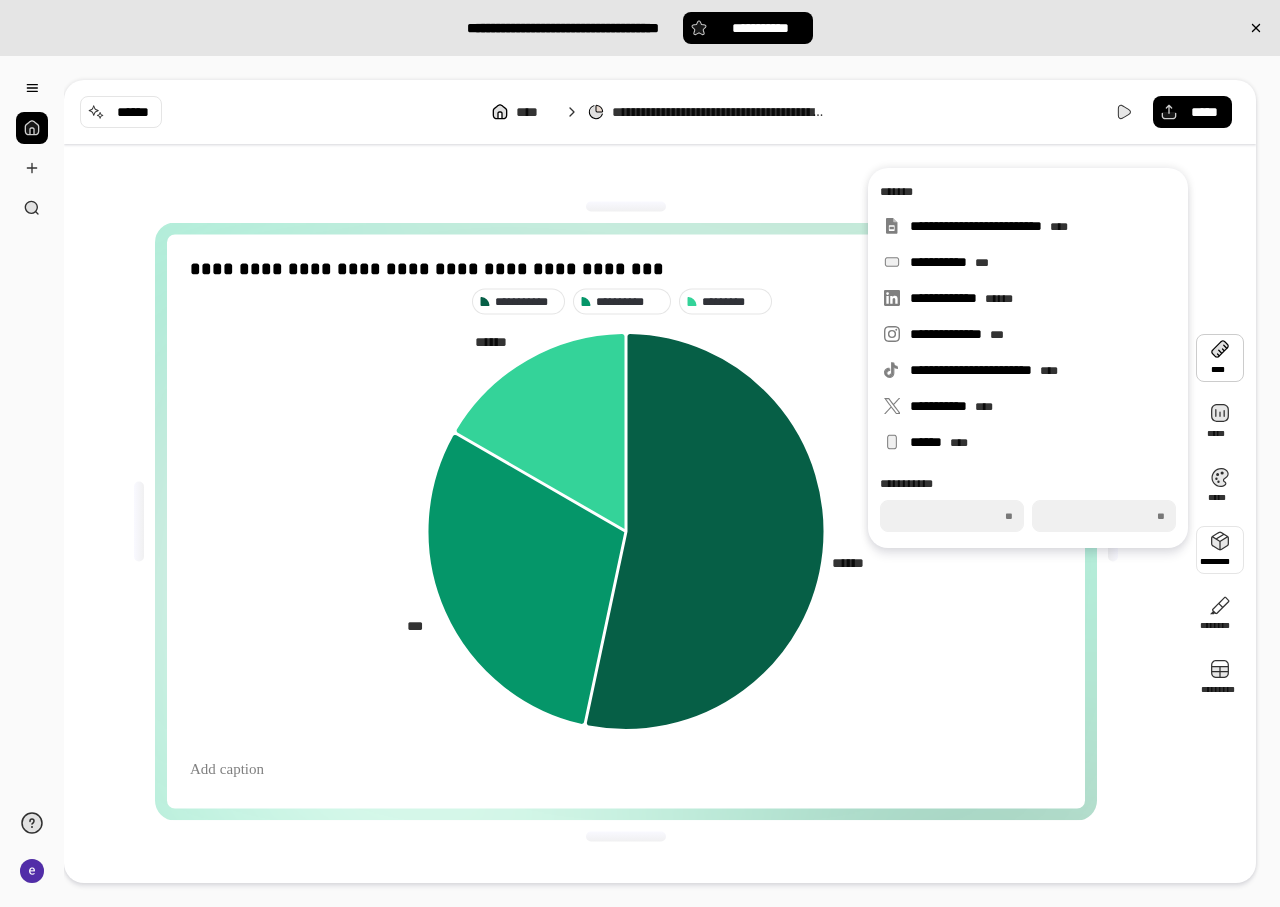 click at bounding box center [1220, 358] 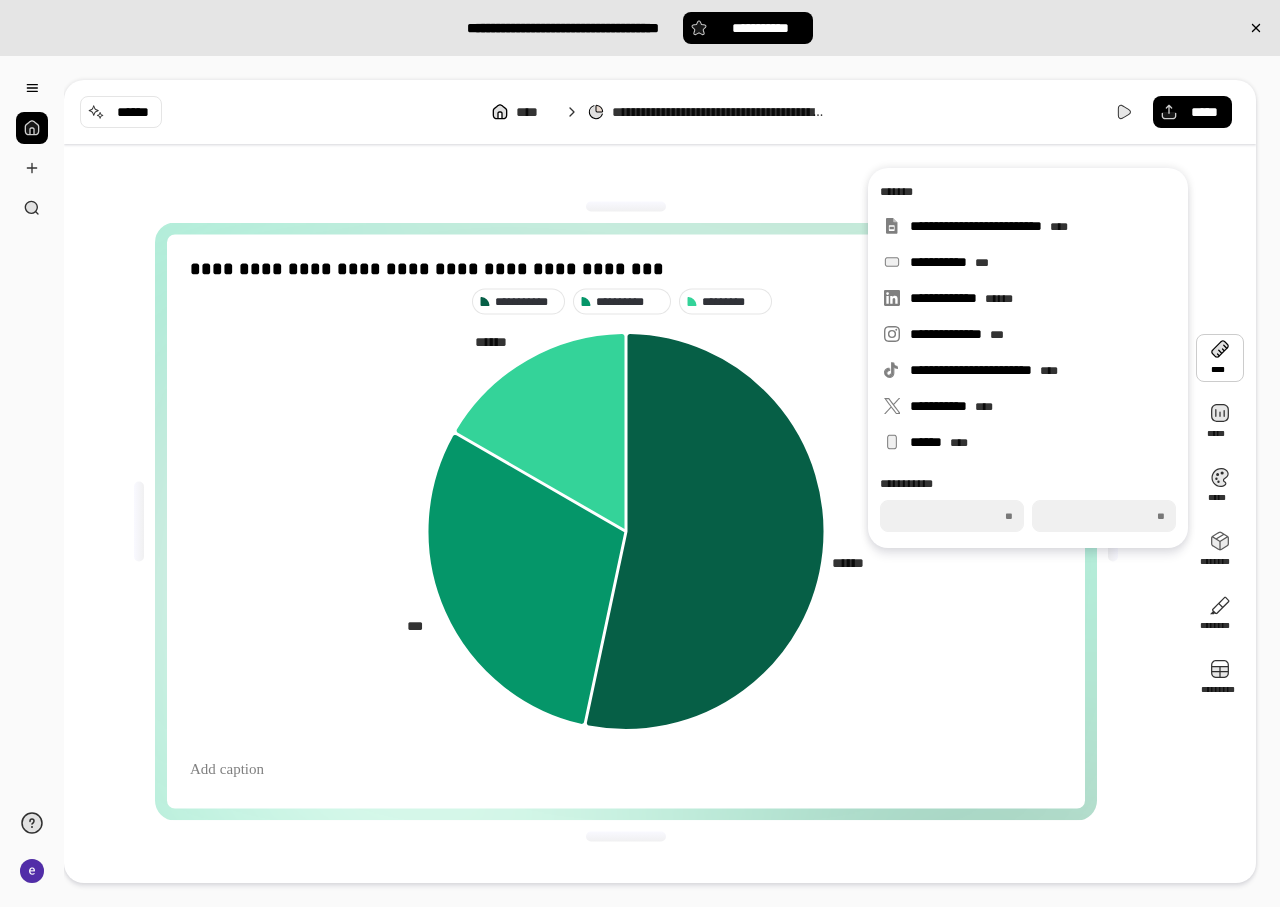 click at bounding box center (1220, 358) 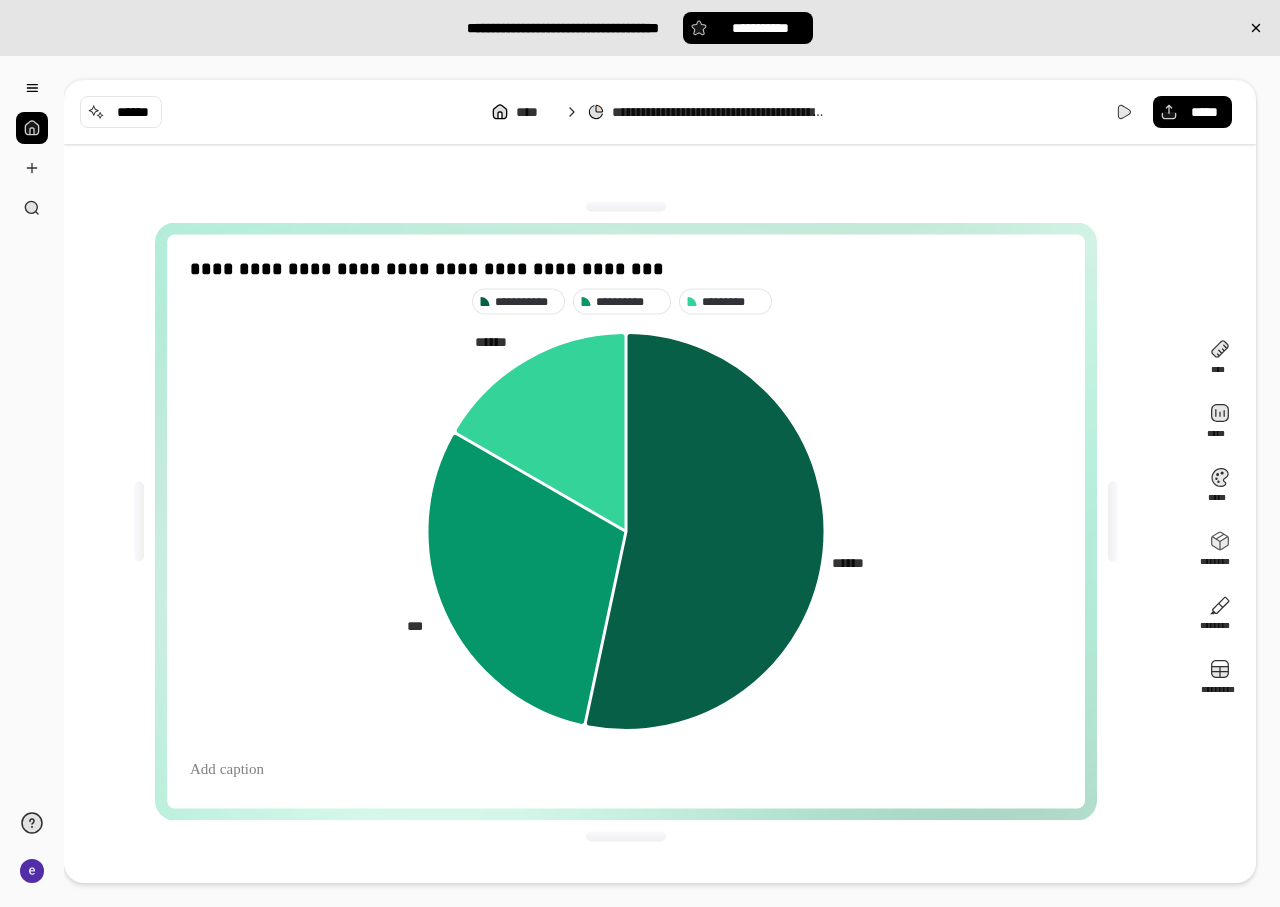 click 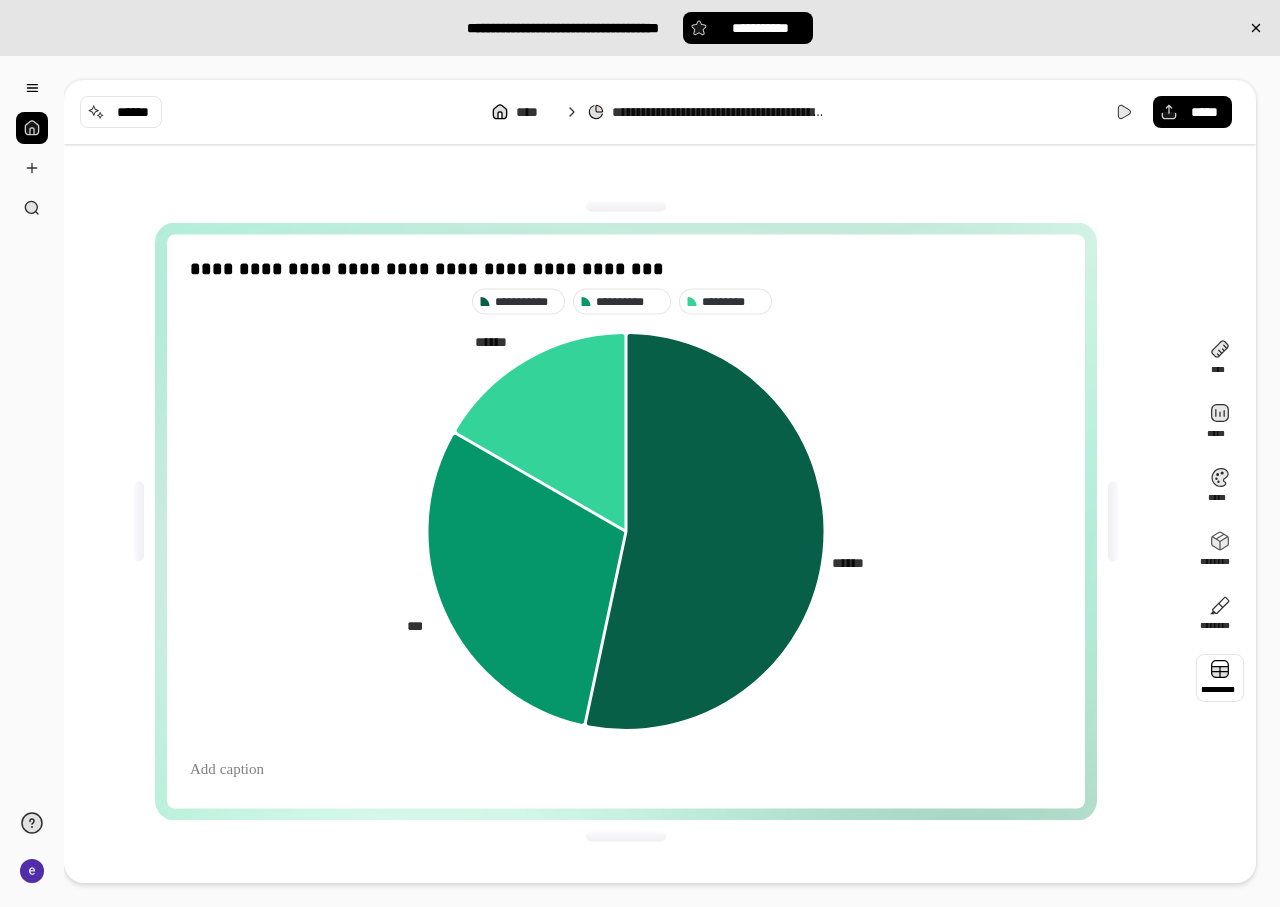 click at bounding box center (1220, 678) 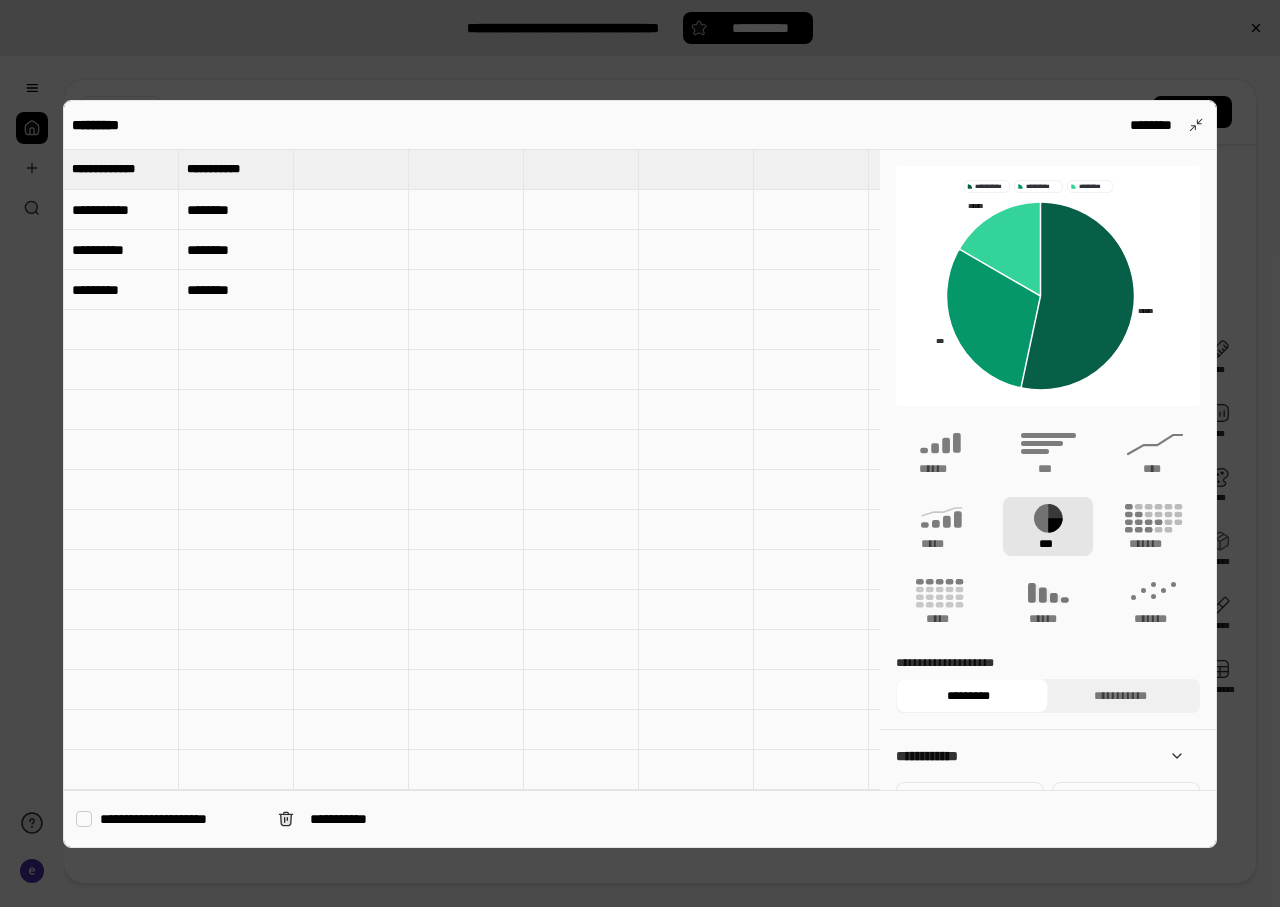 click on "********" at bounding box center [236, 210] 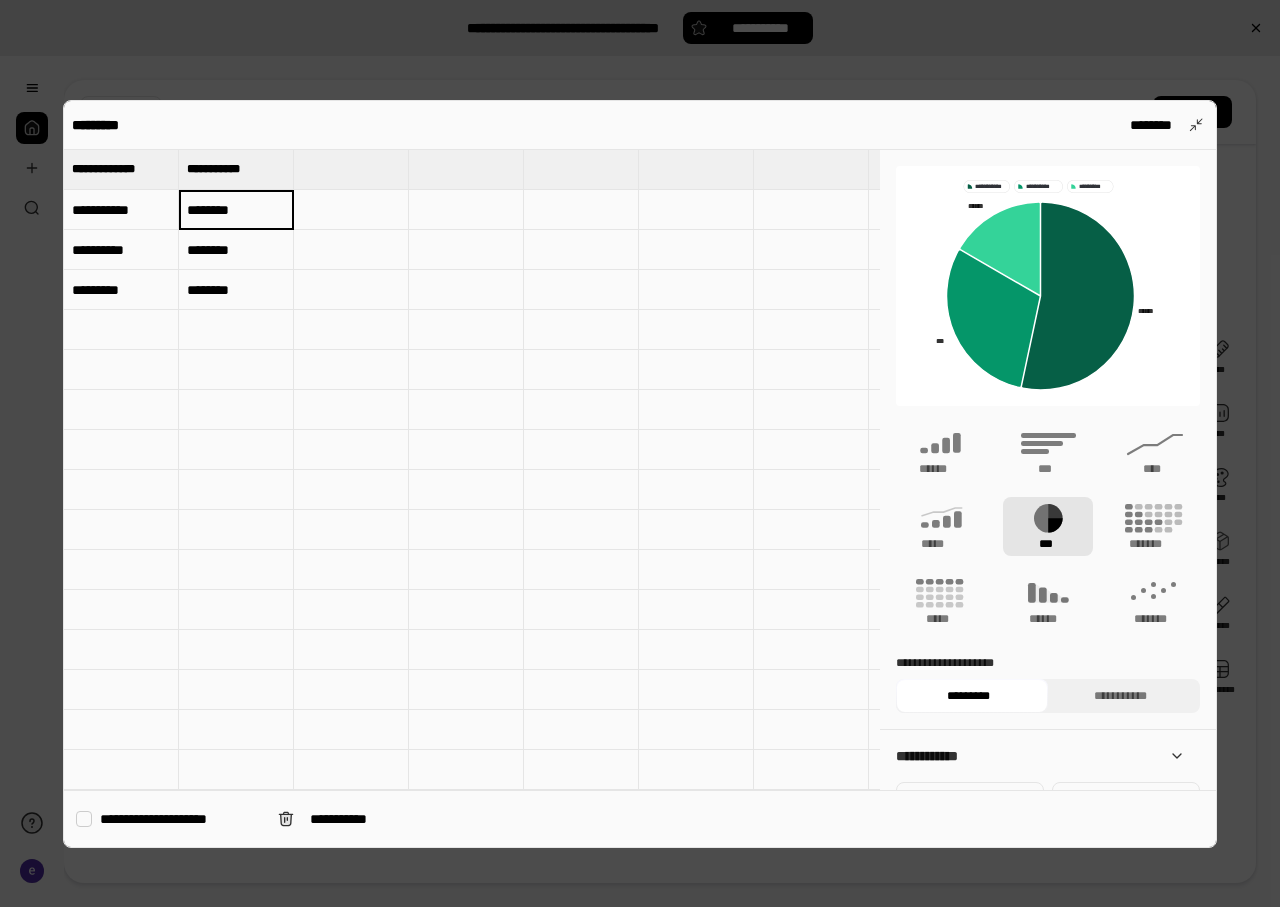 click on "********" at bounding box center (236, 210) 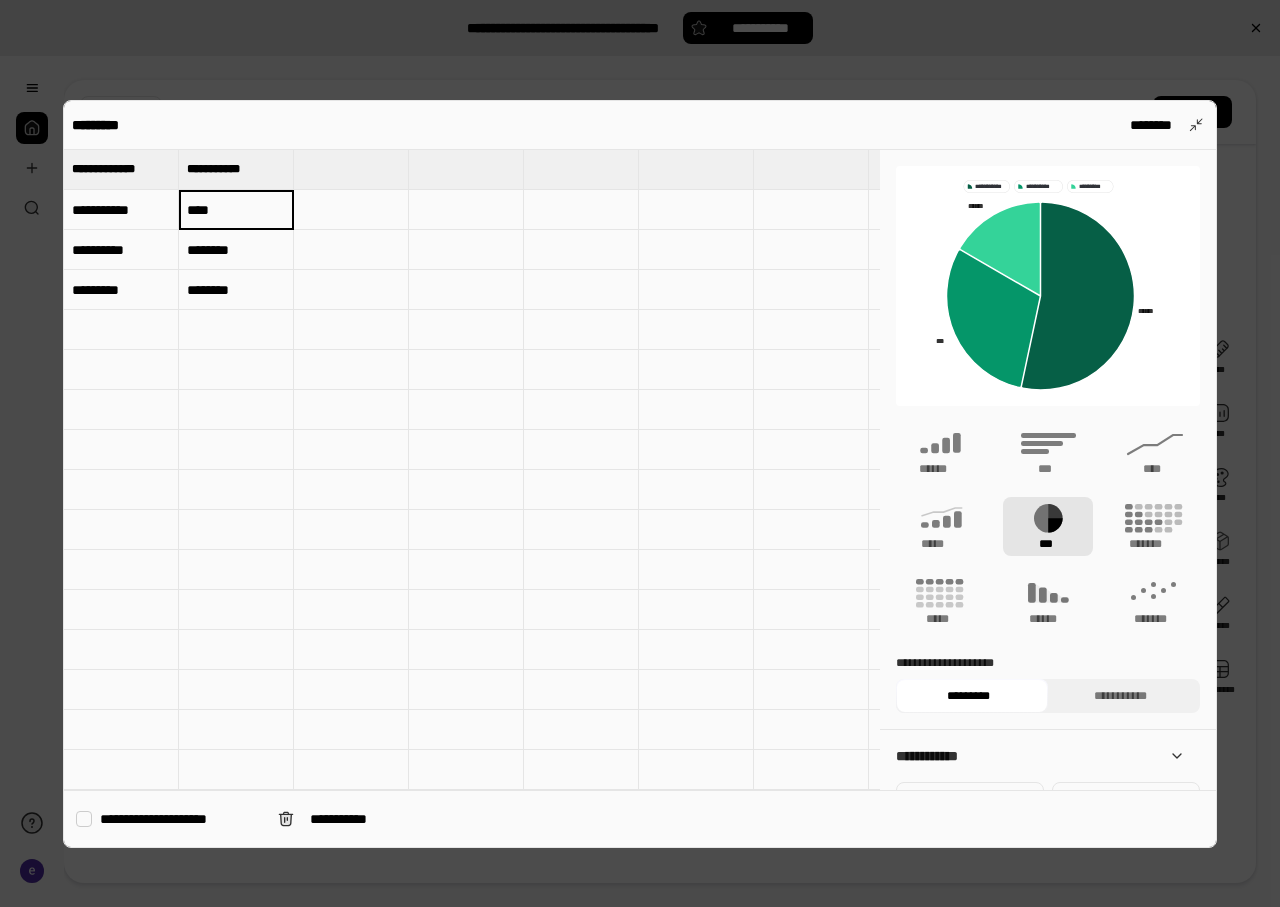 click on "********" at bounding box center (236, 250) 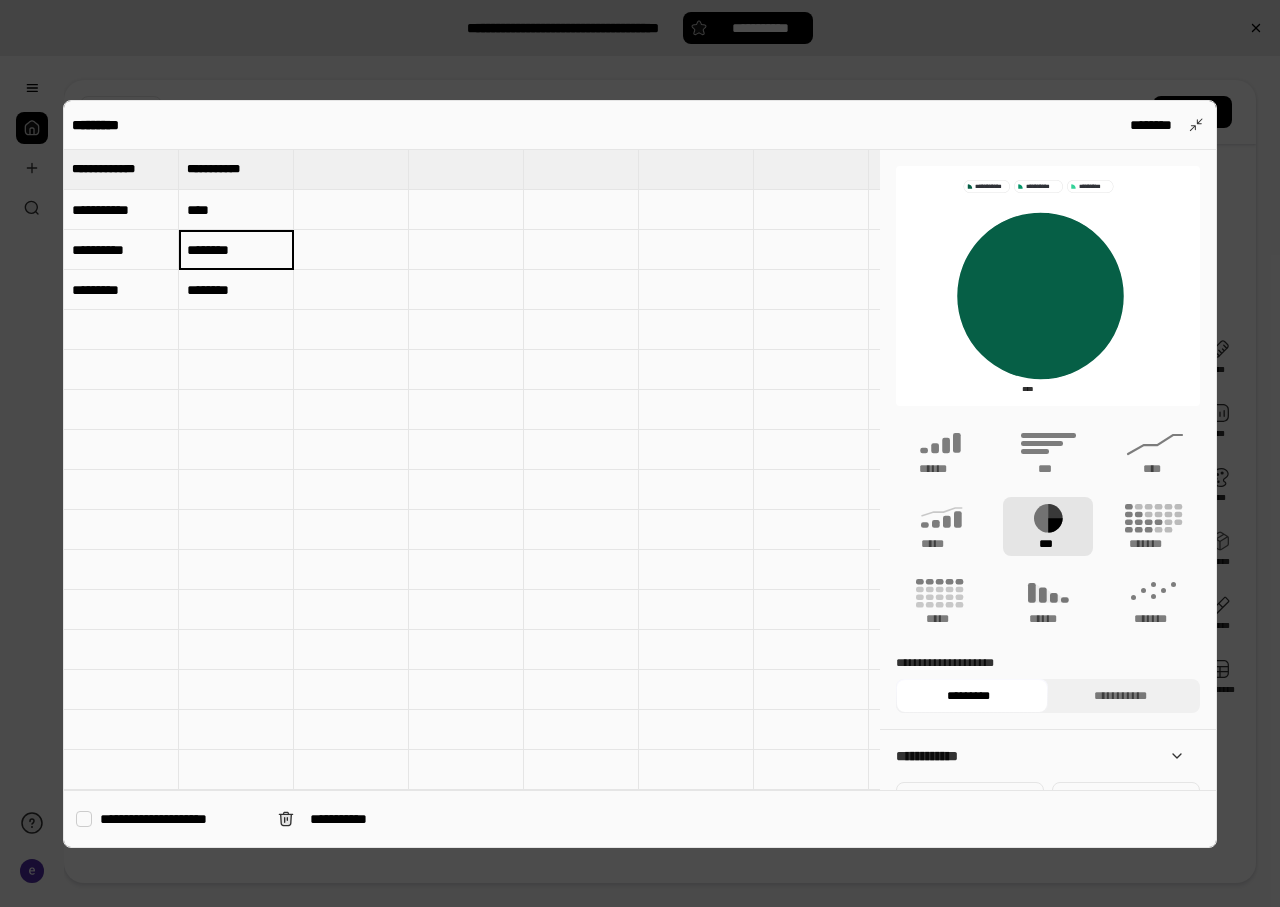 click on "********" at bounding box center (236, 250) 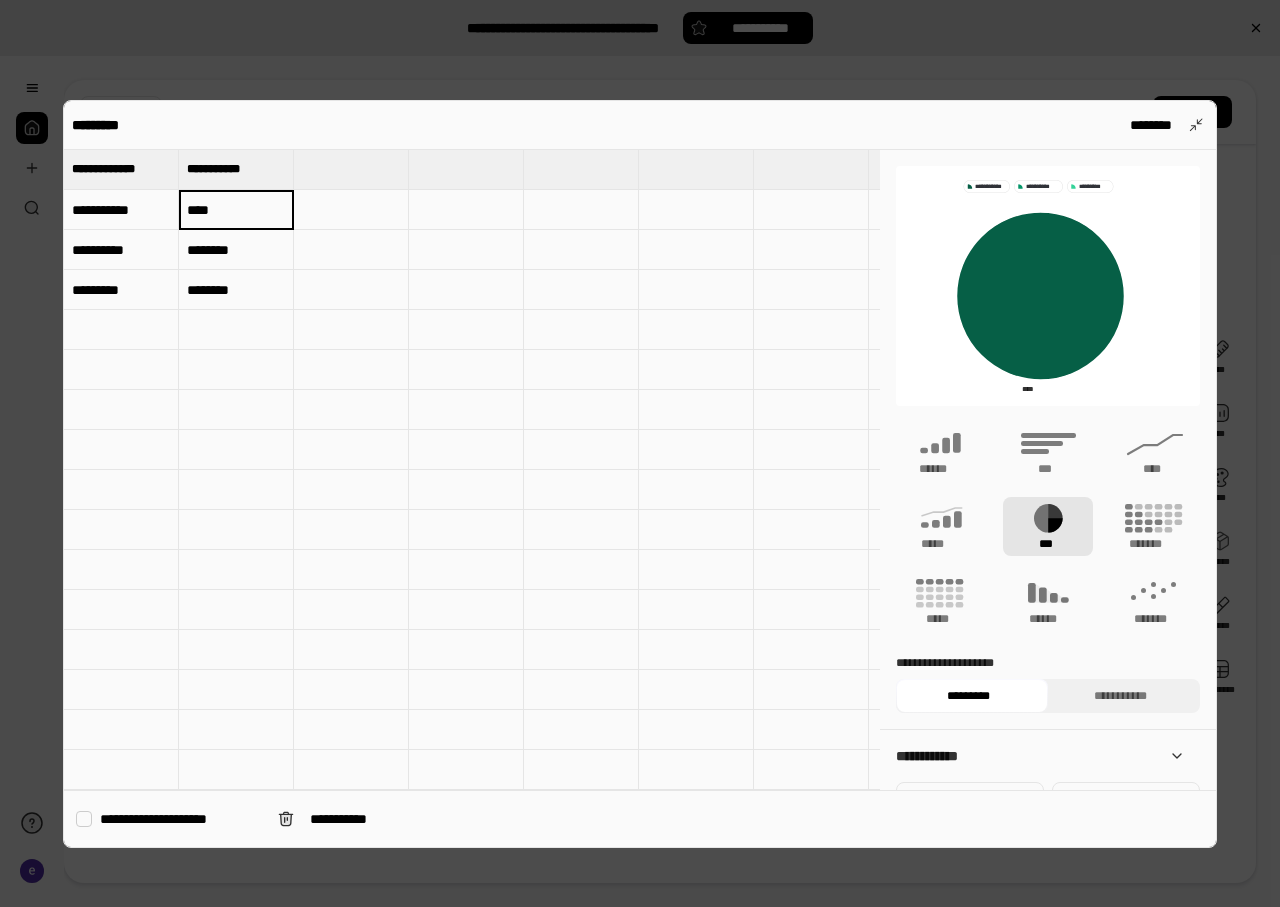 click on "****" at bounding box center (236, 209) 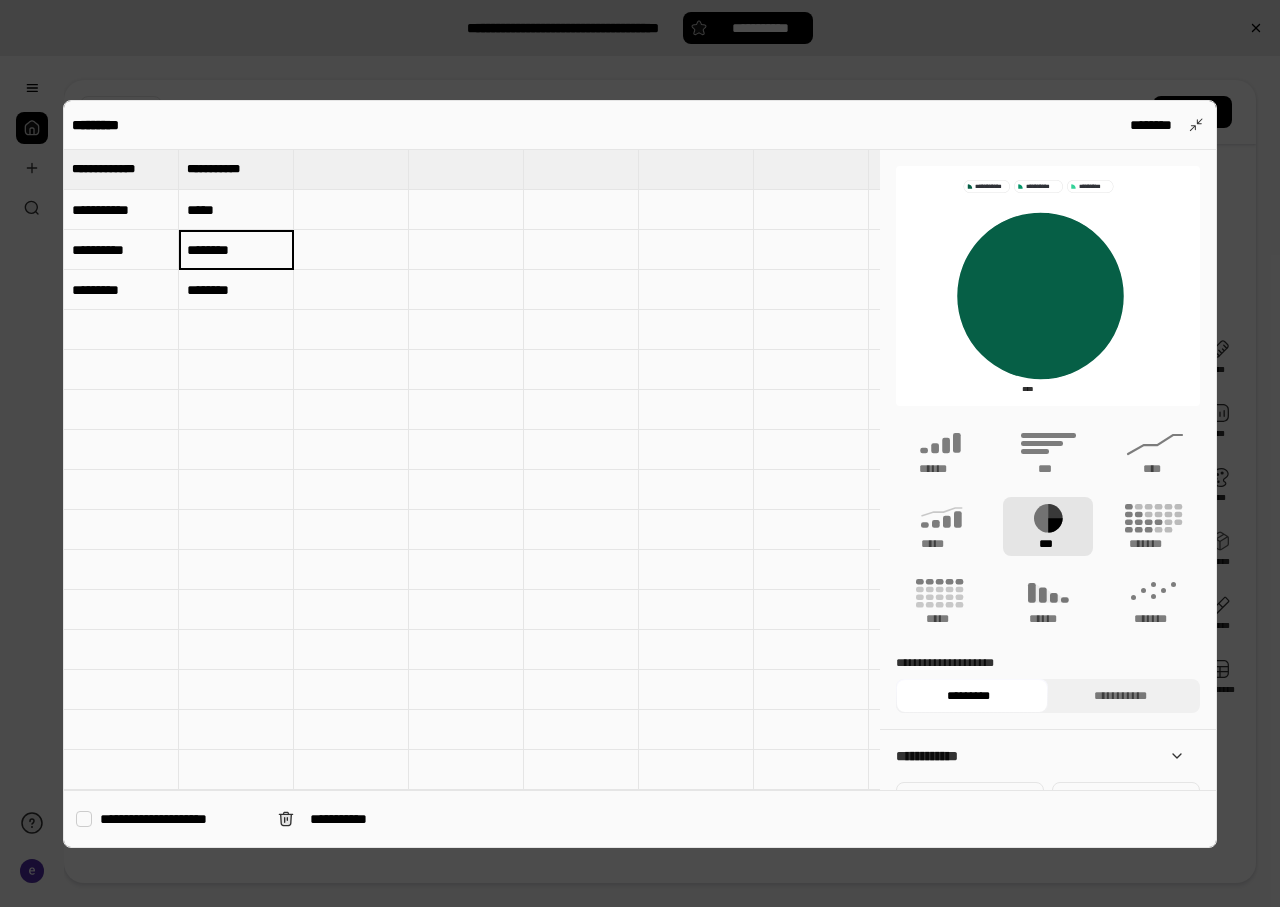 click on "********" at bounding box center (236, 250) 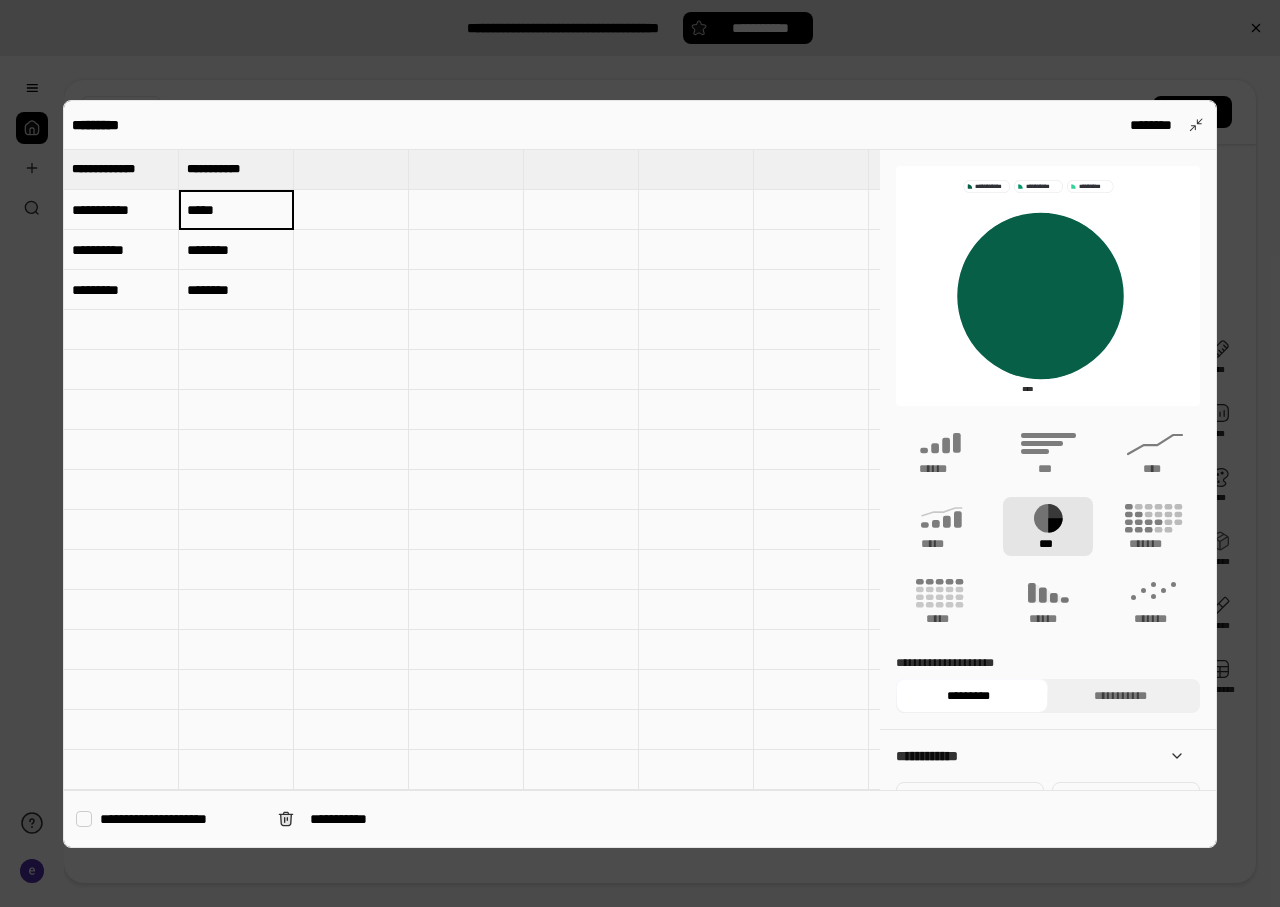 click on "*****" at bounding box center [236, 210] 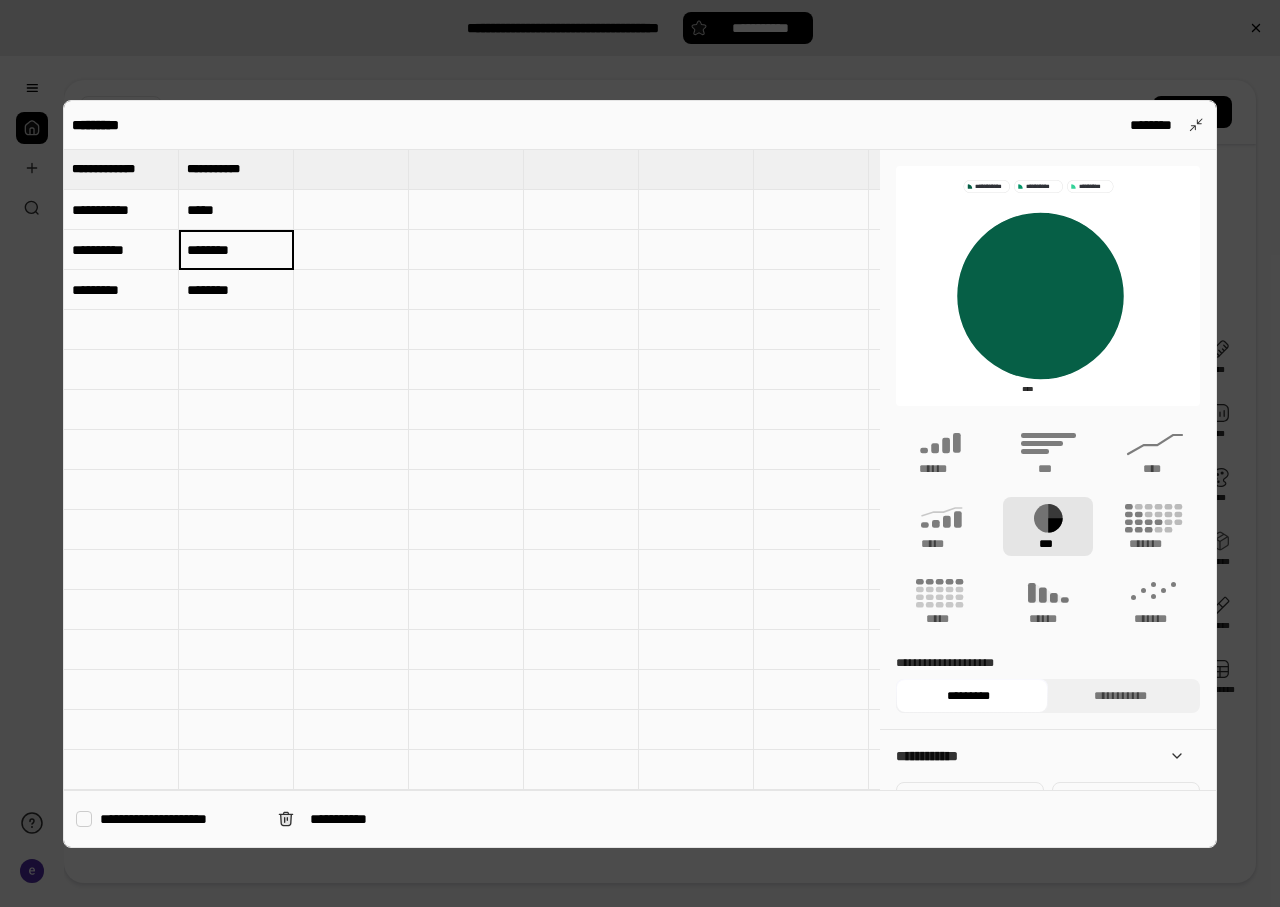 click on "********" at bounding box center [236, 250] 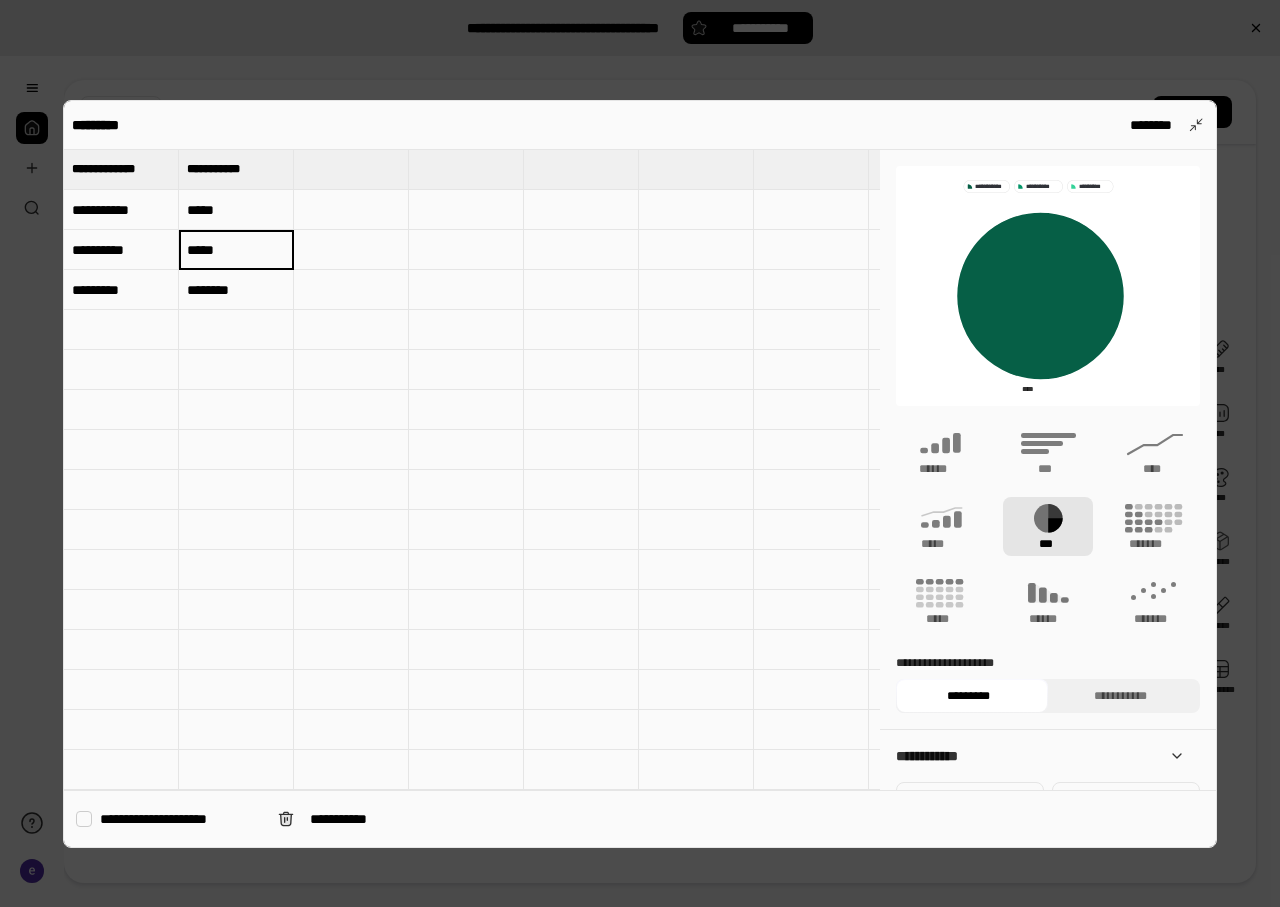 type on "*****" 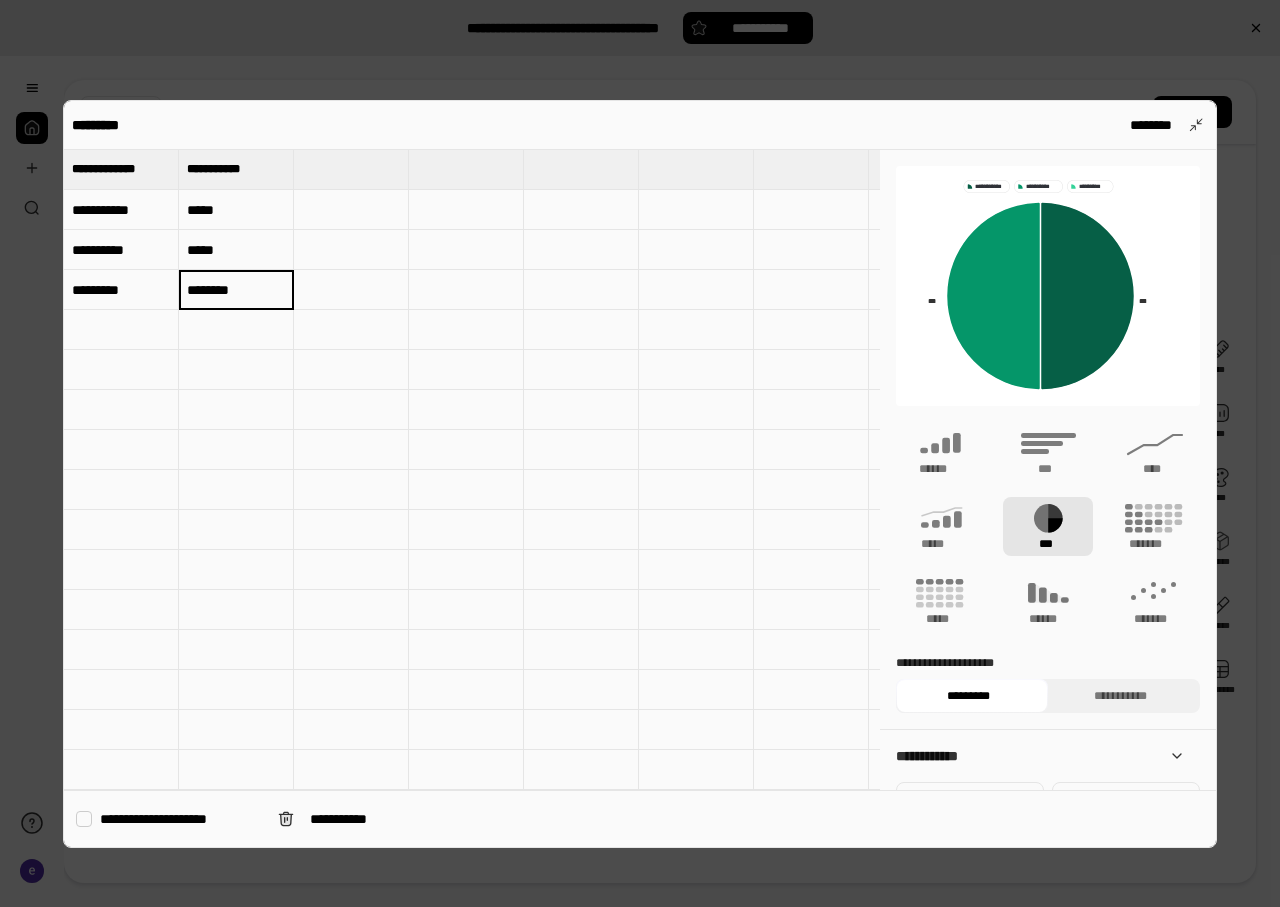 click on "********" at bounding box center [236, 290] 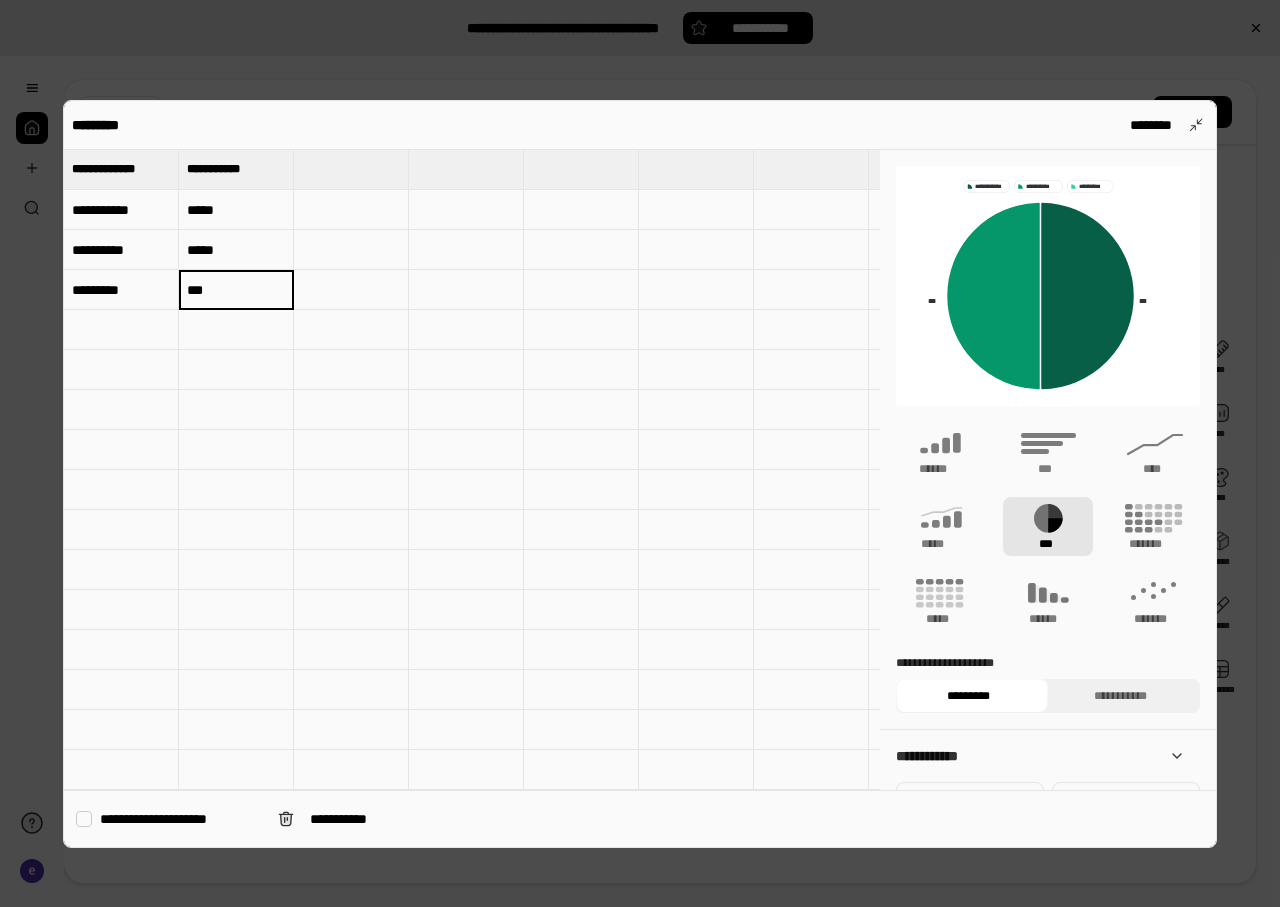 type on "***" 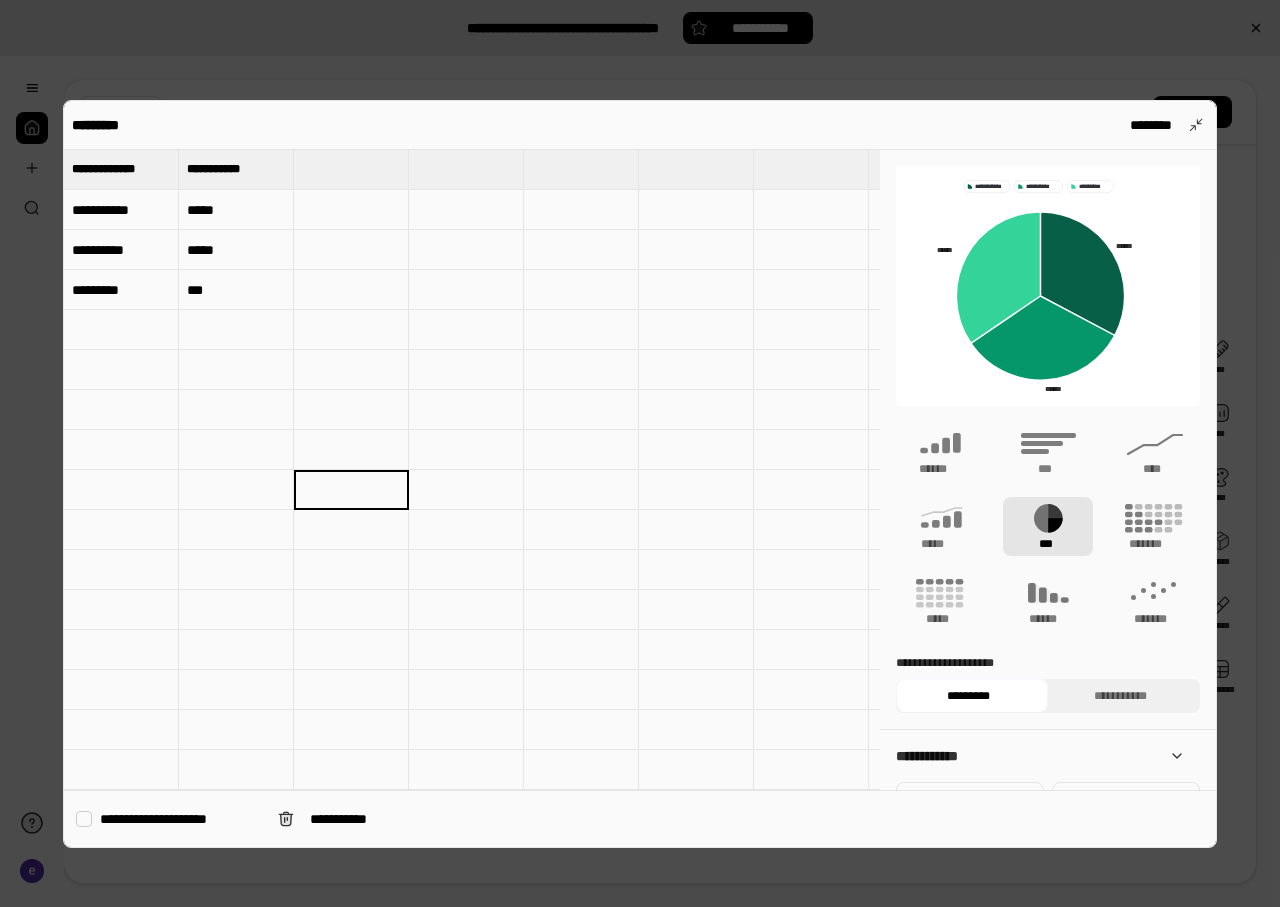click on "*****" at bounding box center [236, 210] 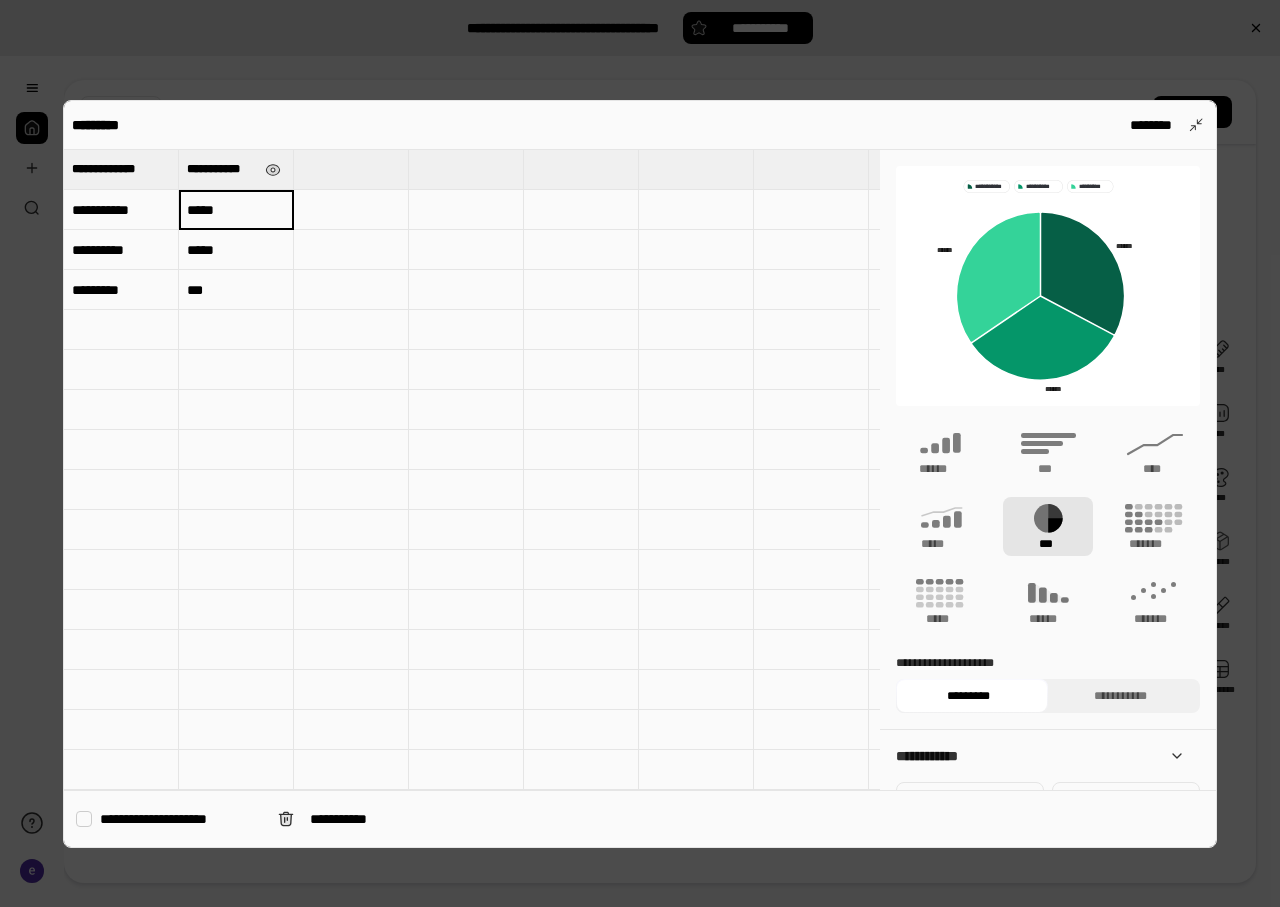 click on "**********" at bounding box center [222, 169] 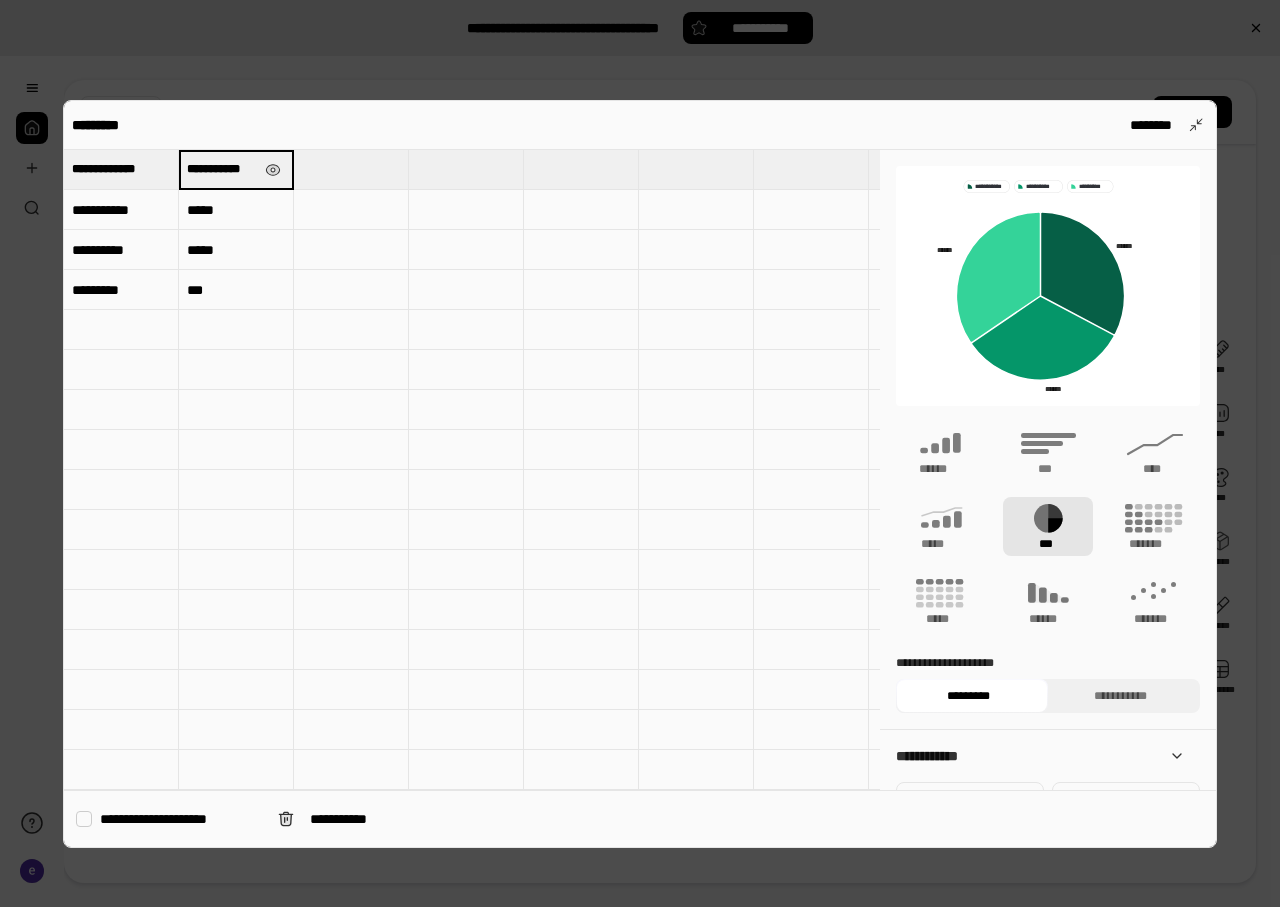 click on "**********" at bounding box center (236, 169) 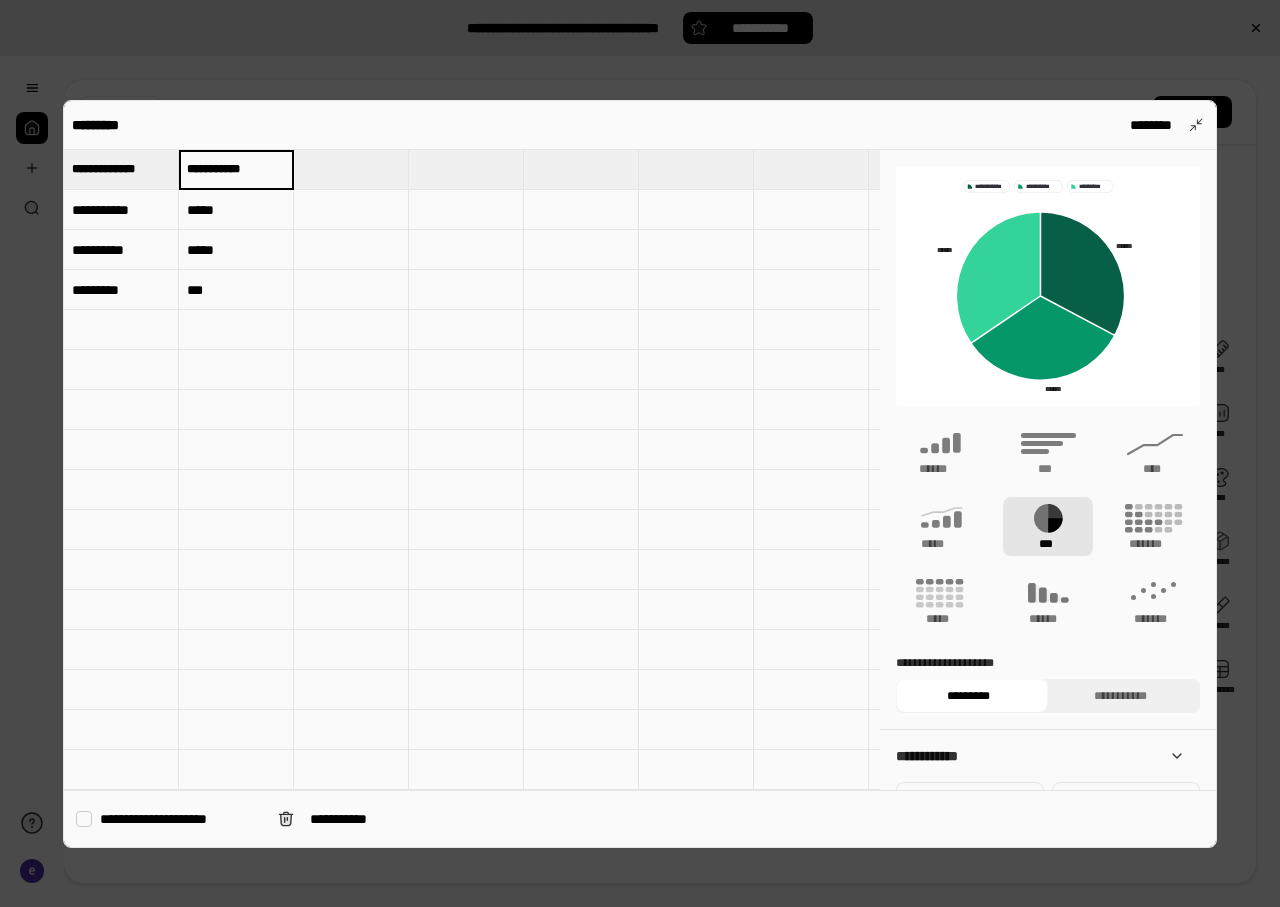 click on "**********" at bounding box center (121, 210) 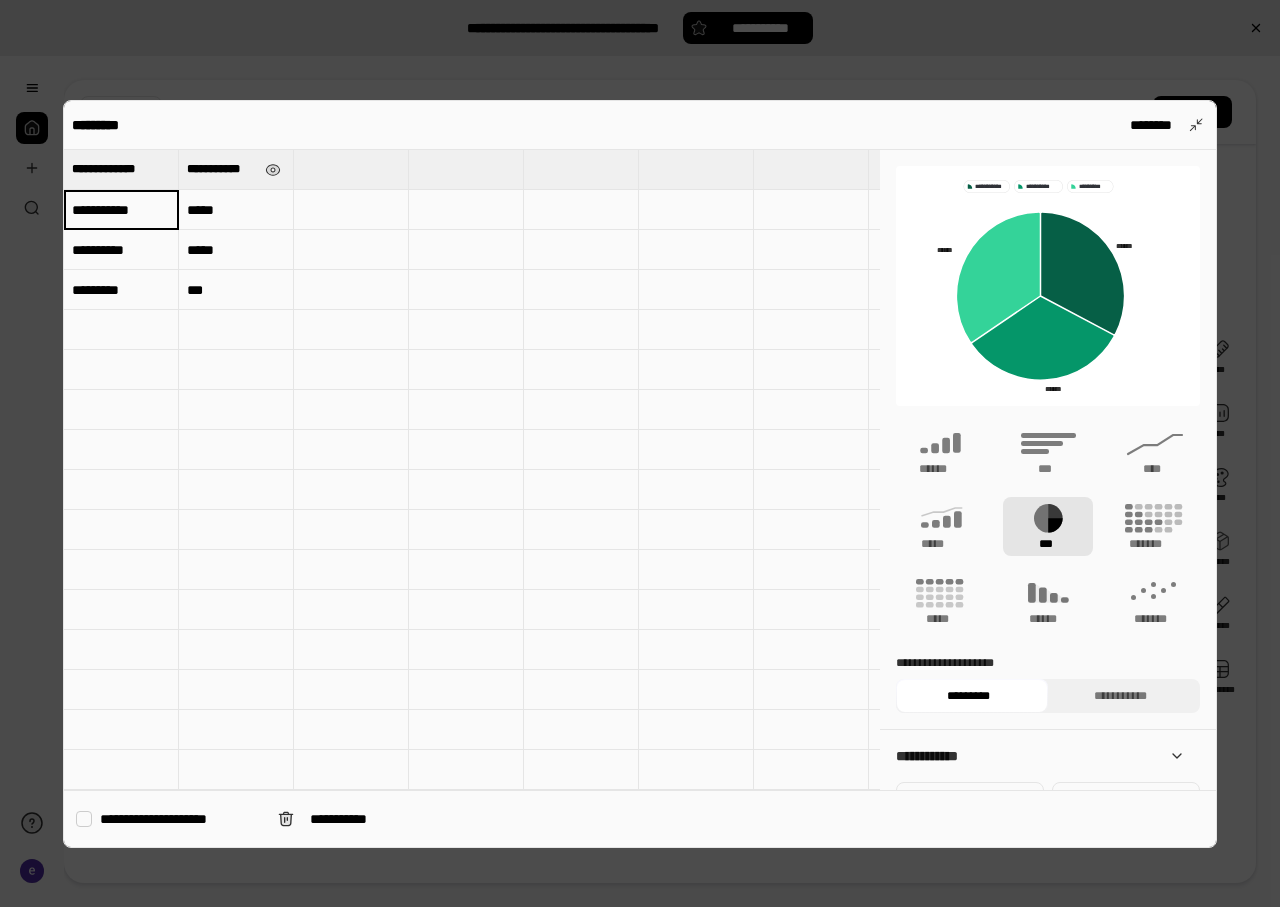 click on "**********" at bounding box center [121, 210] 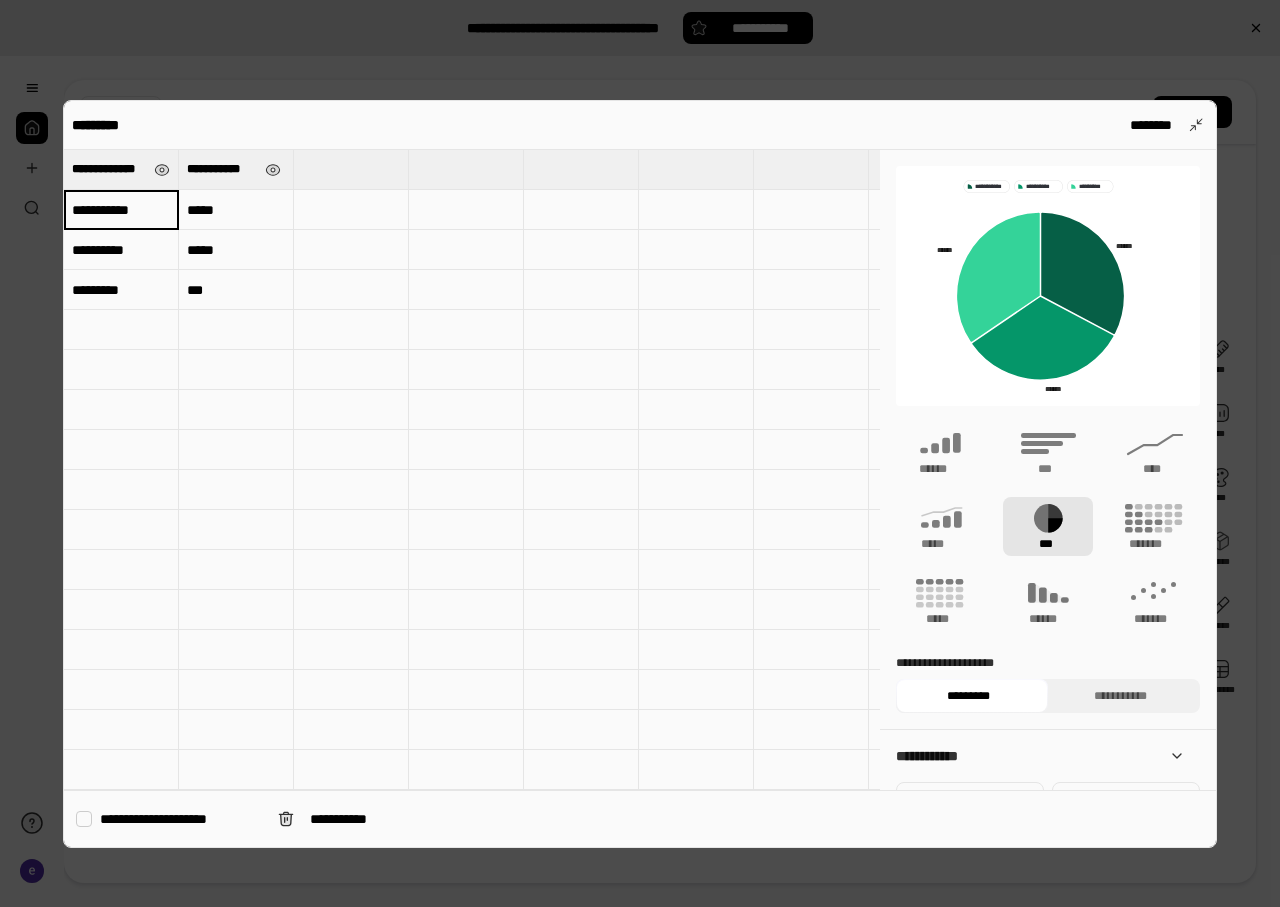 click on "**********" at bounding box center [109, 169] 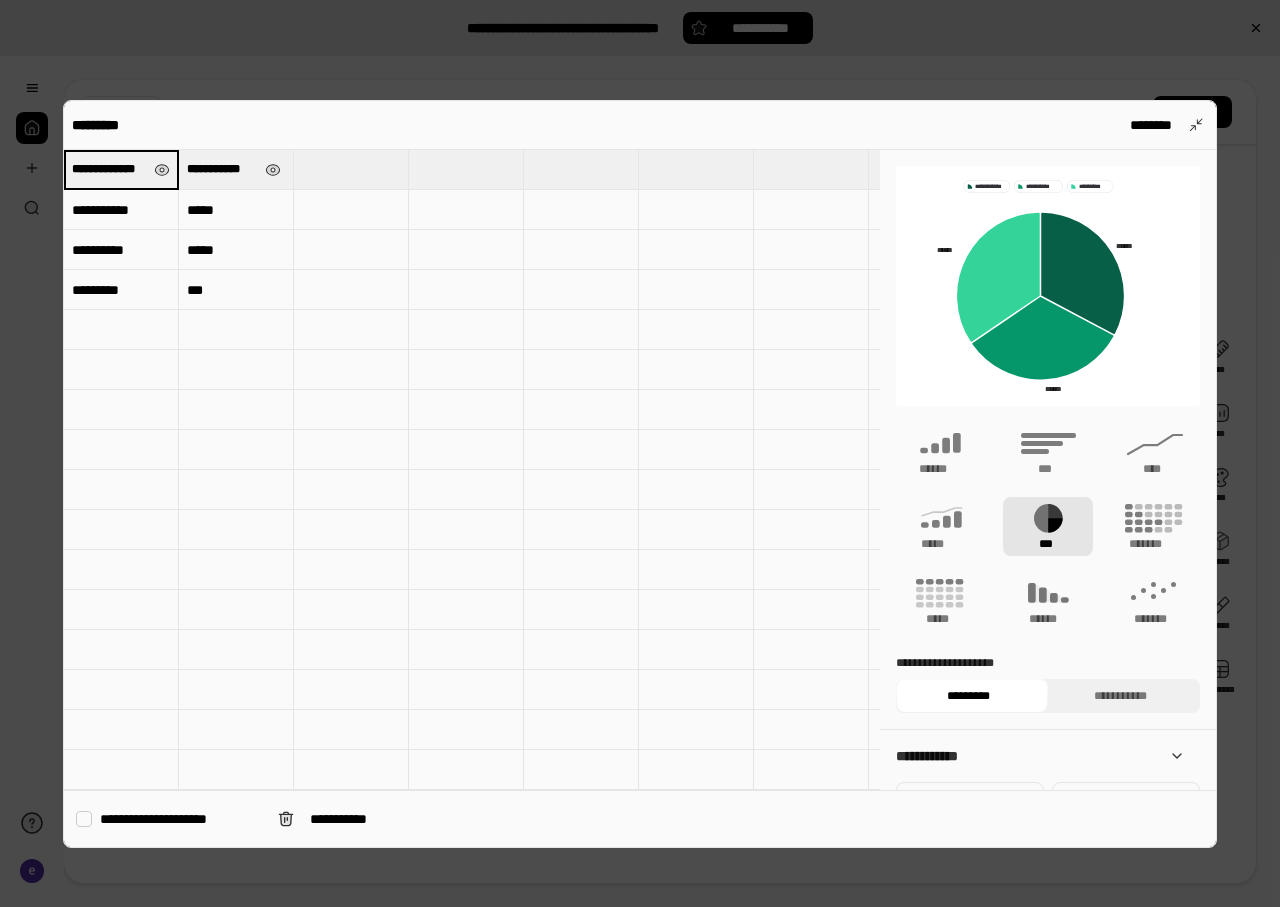 click on "**********" at bounding box center (121, 169) 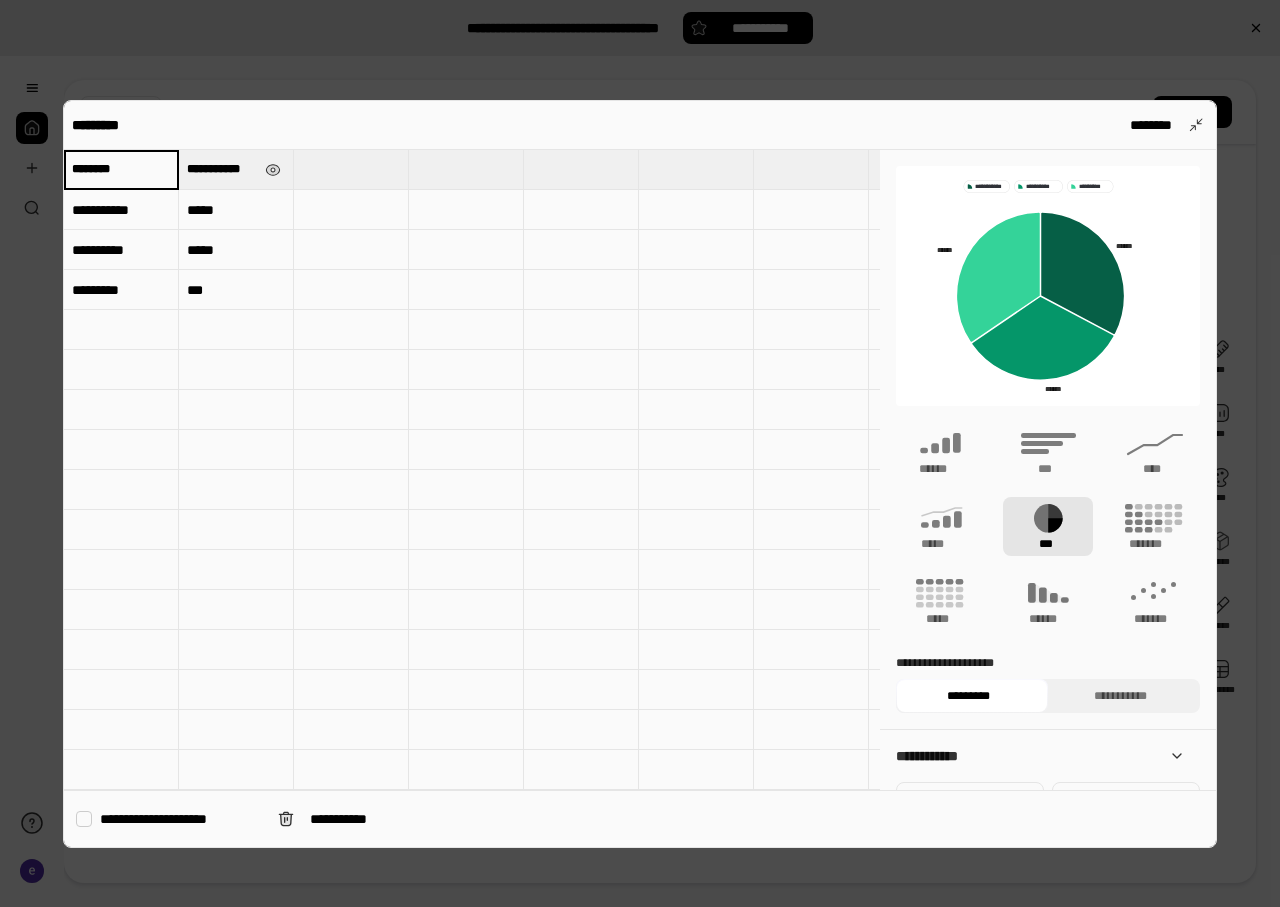 type on "*******" 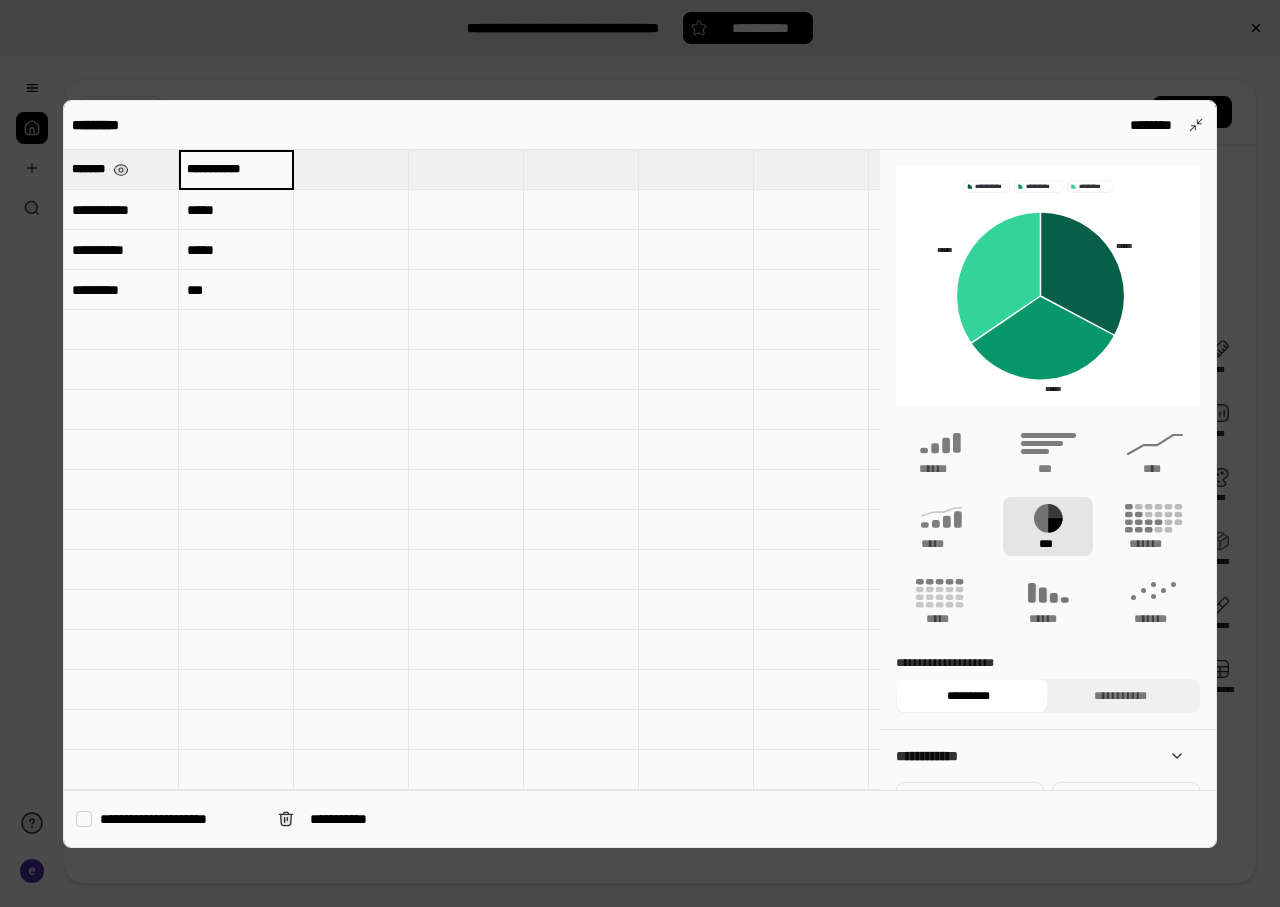 click on "**********" at bounding box center (236, 169) 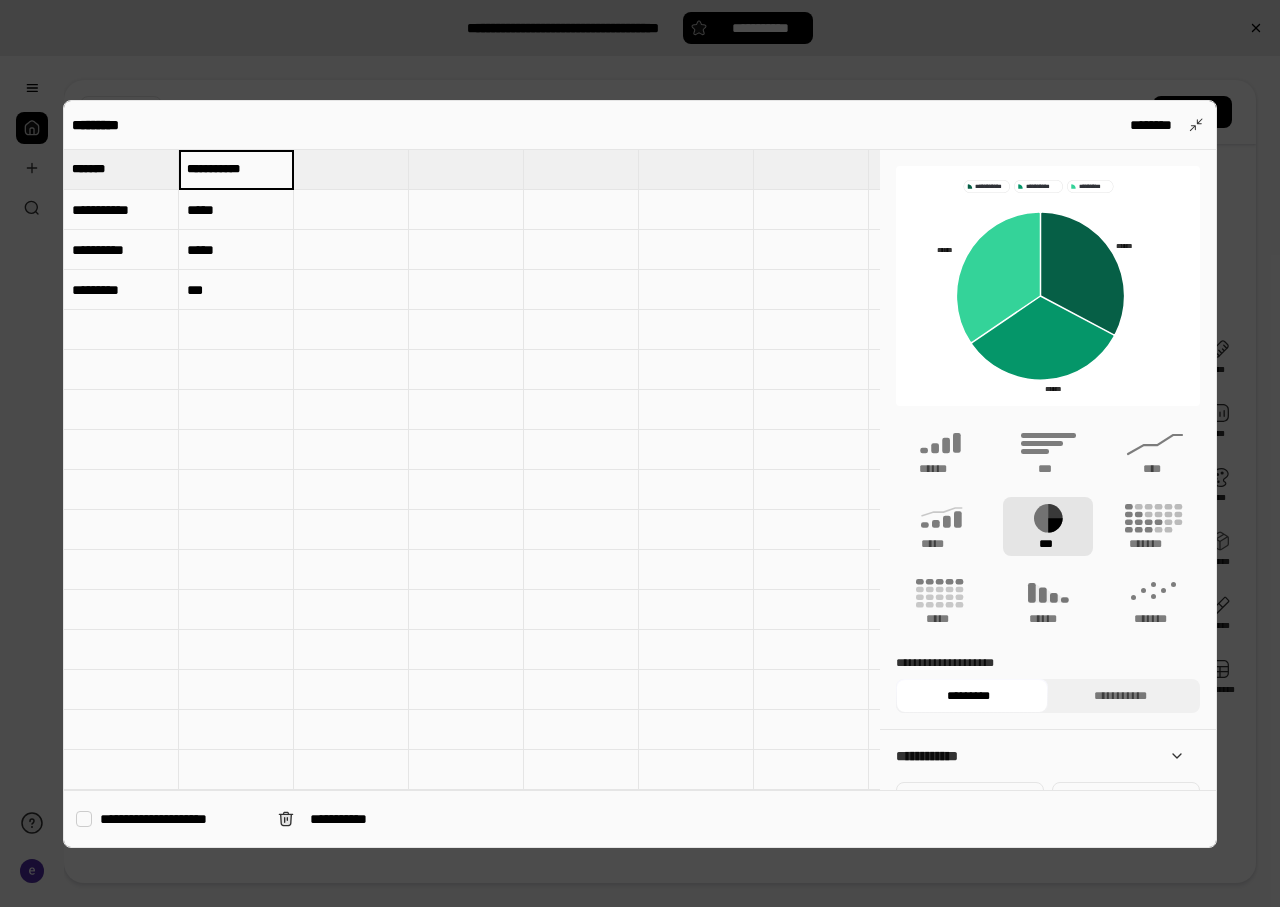 type on "**********" 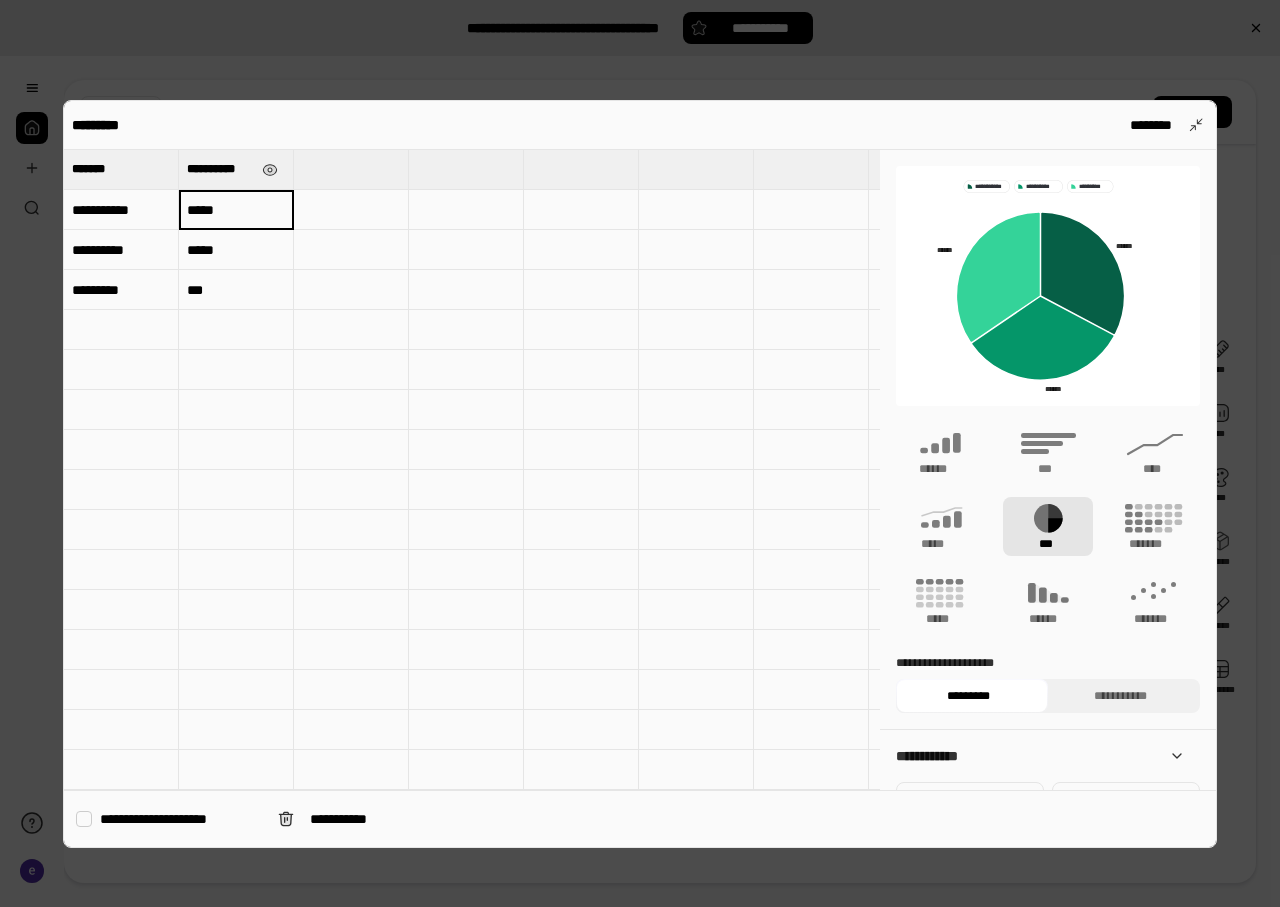 click on "**********" at bounding box center [121, 210] 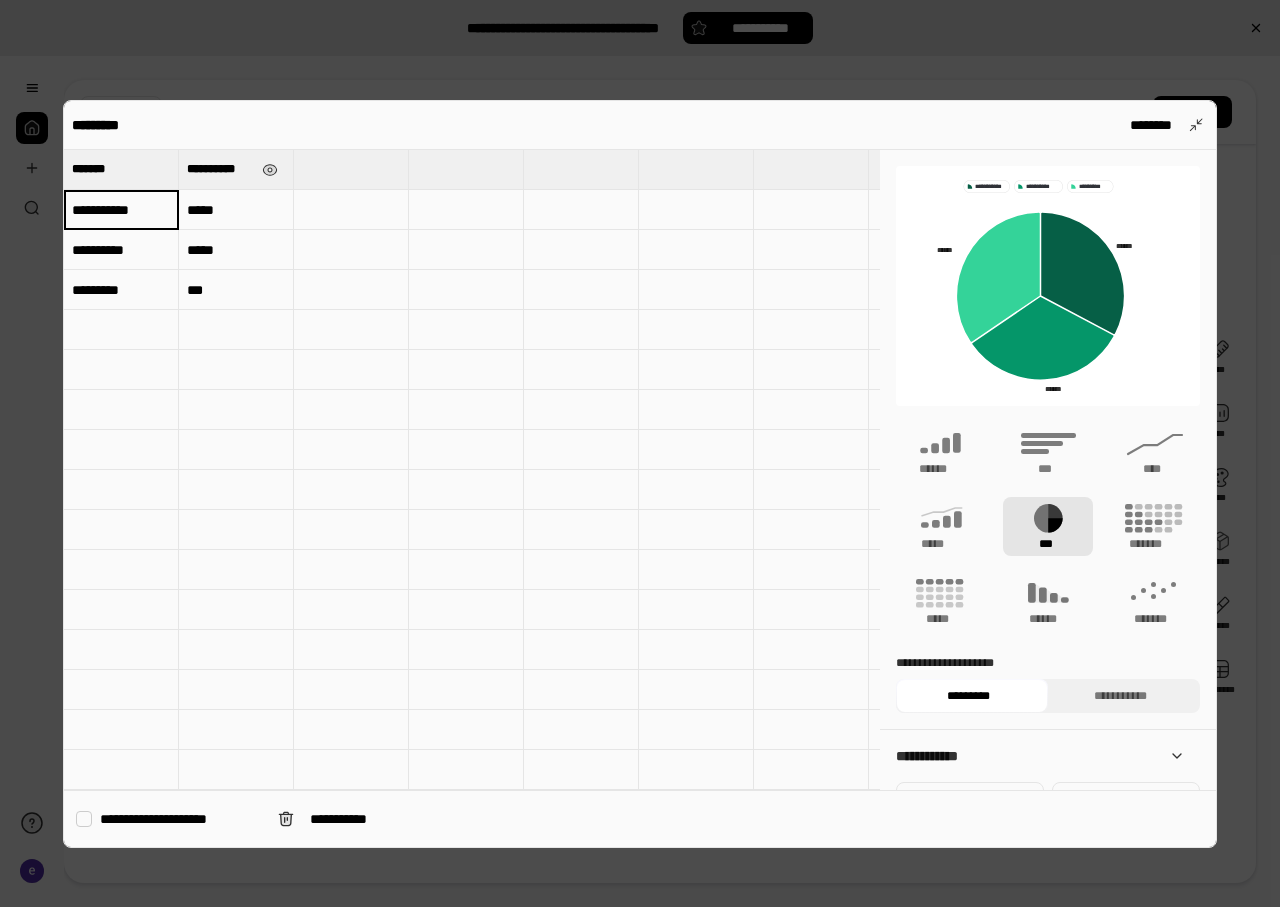 click on "**********" at bounding box center [121, 209] 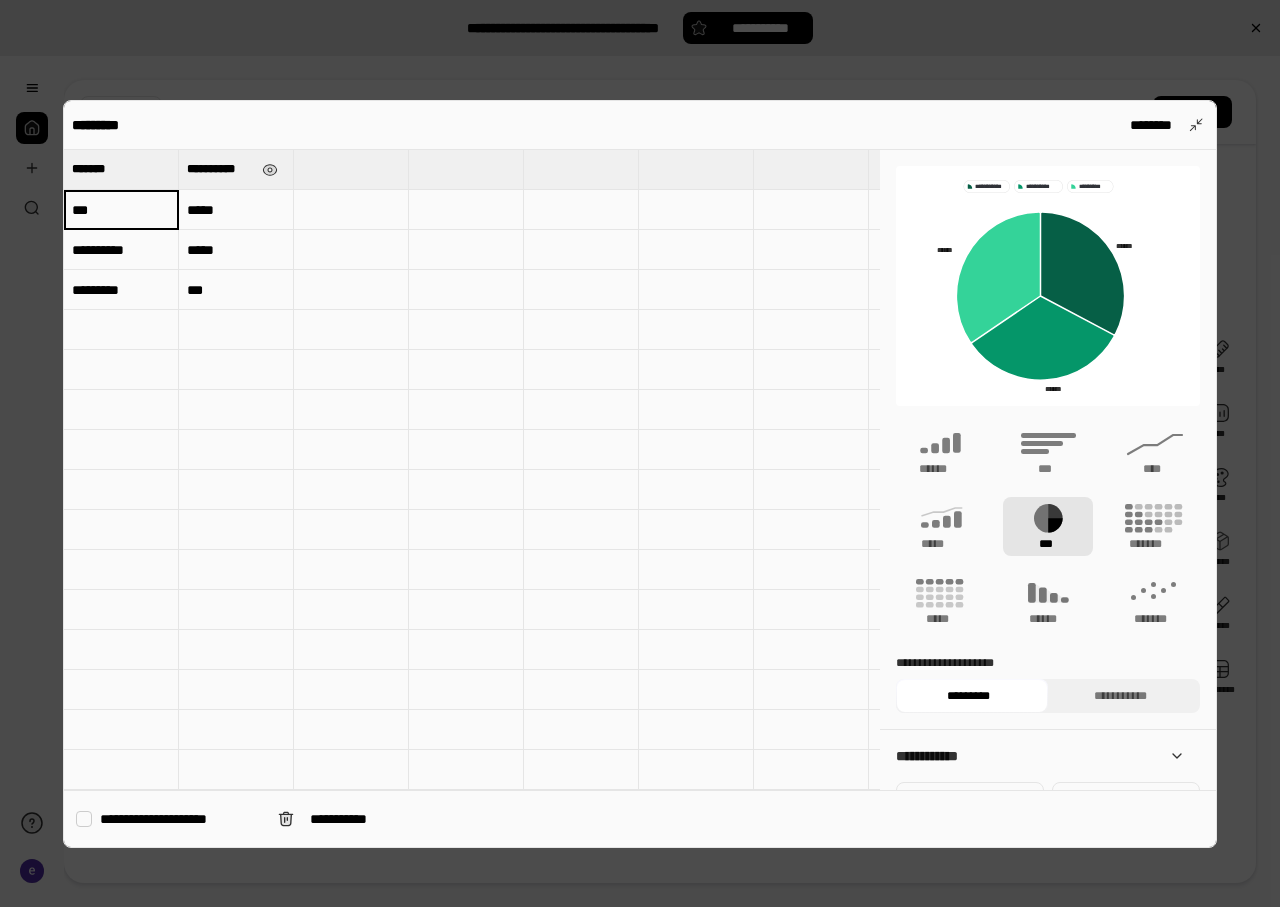type on "***" 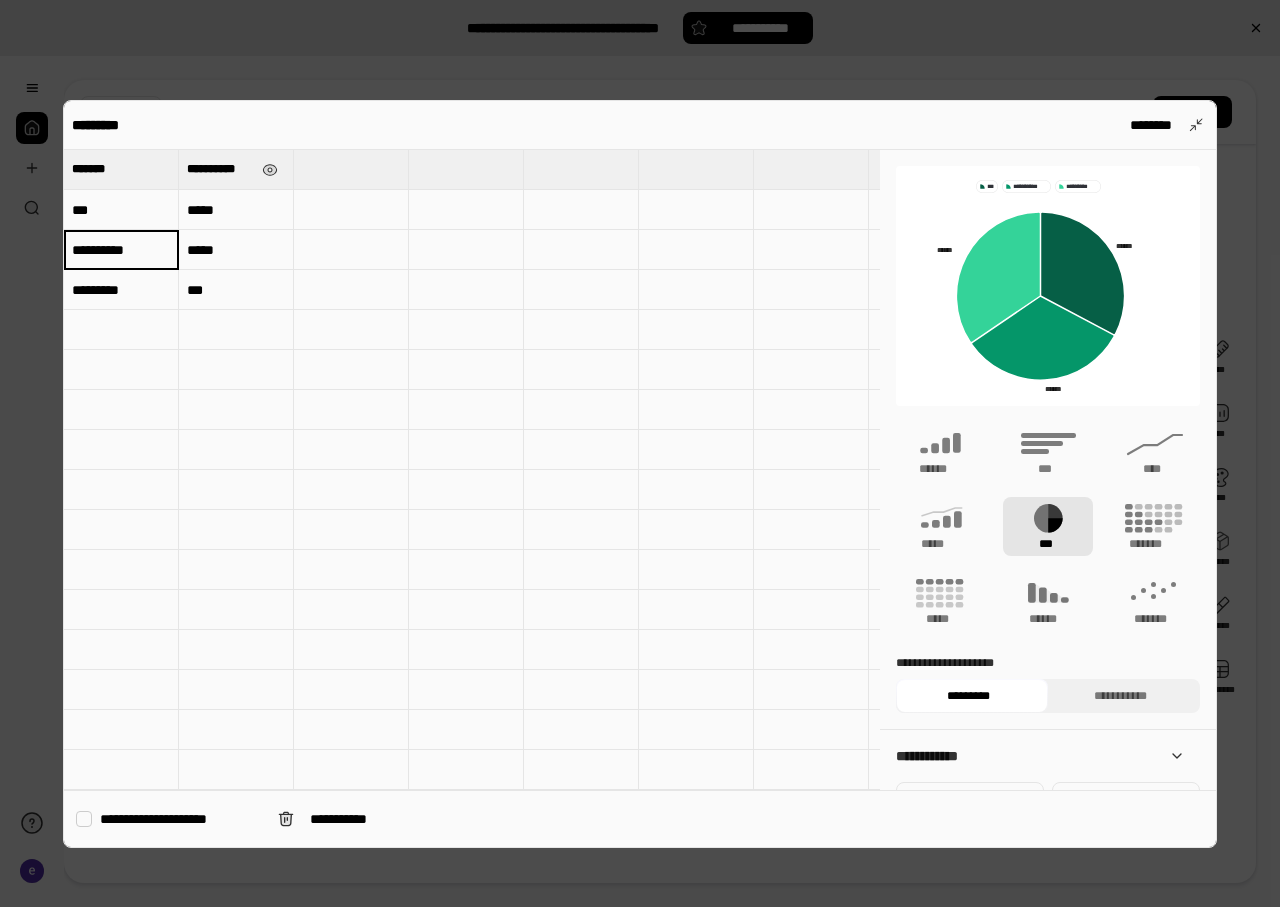 click on "**********" at bounding box center [121, 250] 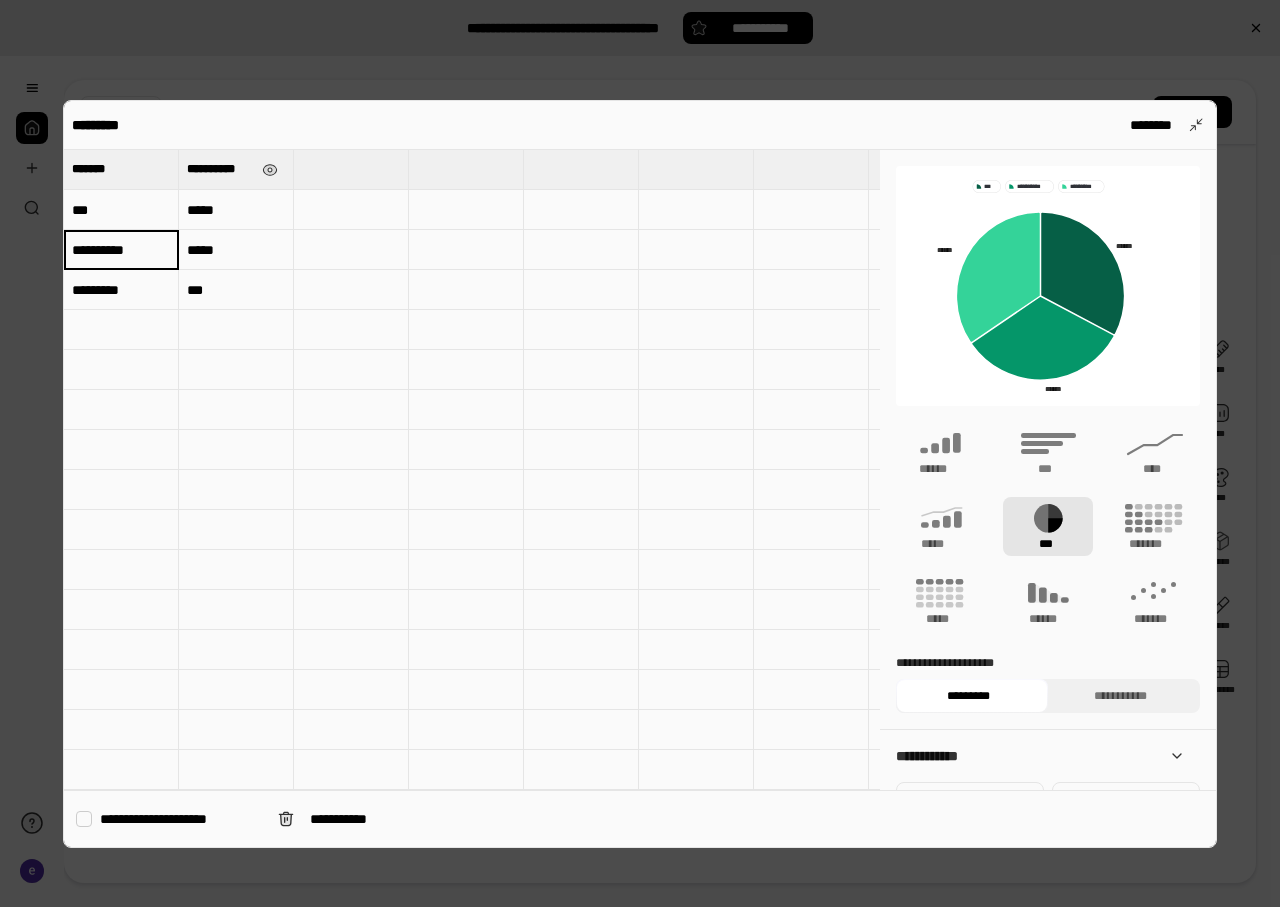 click on "**********" at bounding box center (121, 249) 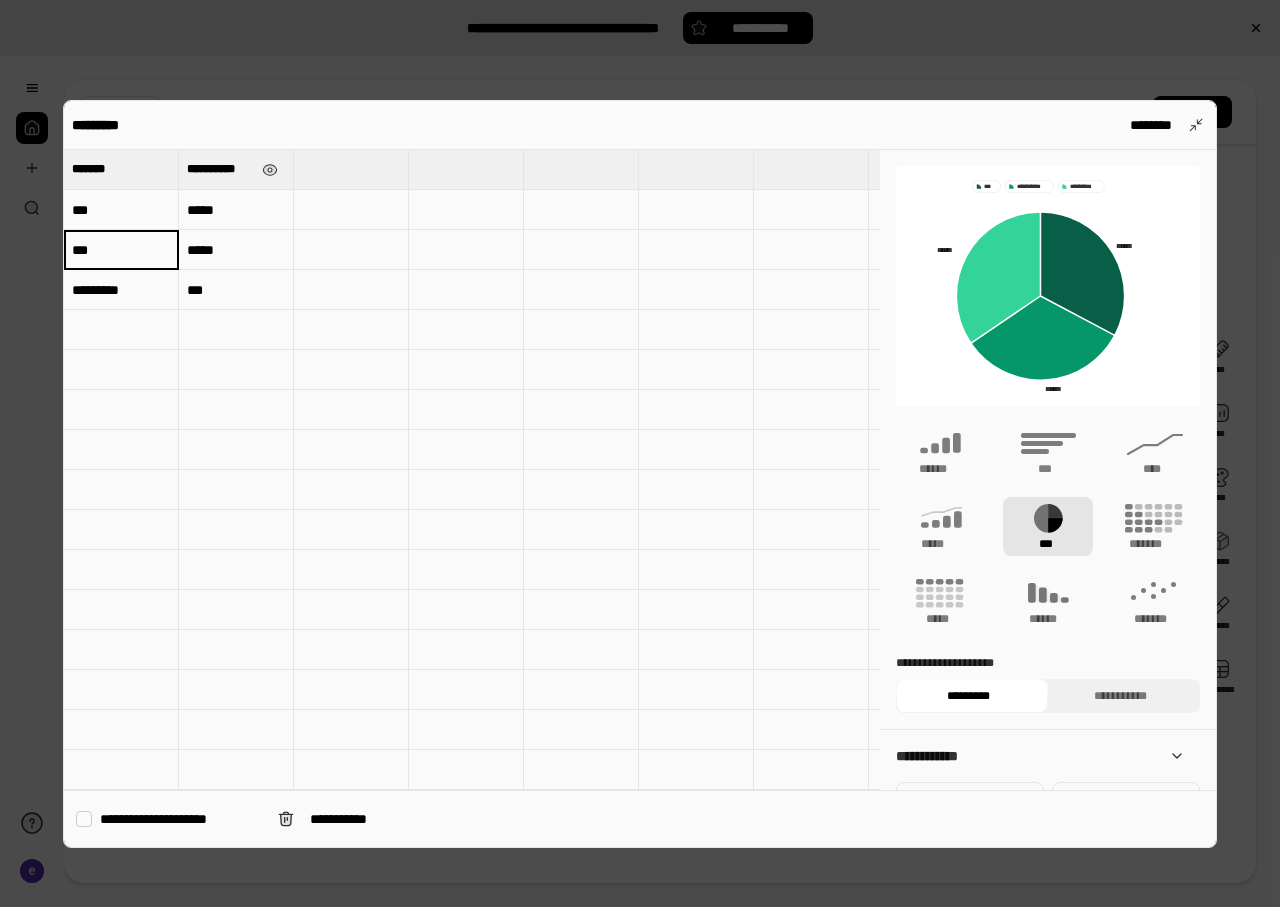 type on "***" 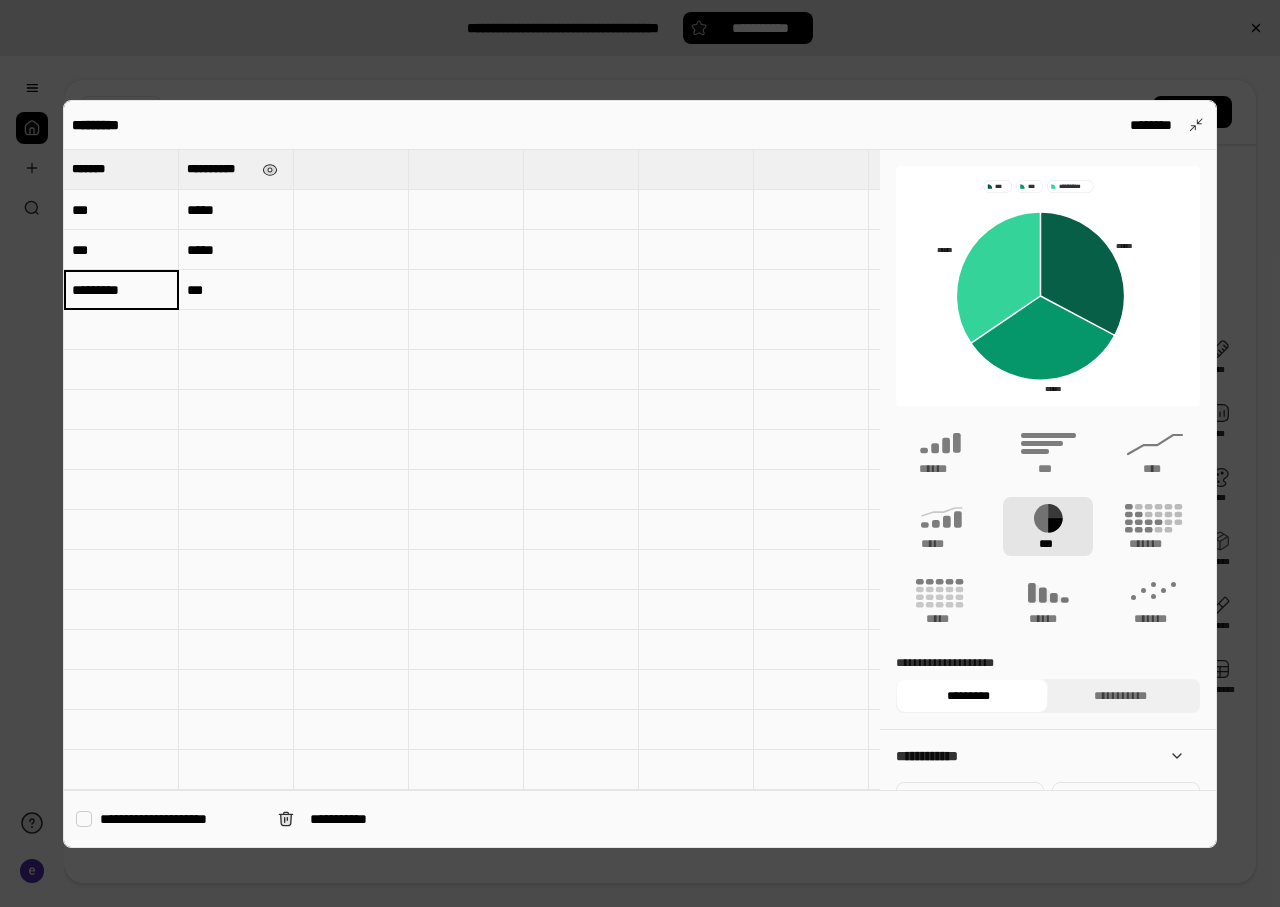 click on "*********" at bounding box center [121, 289] 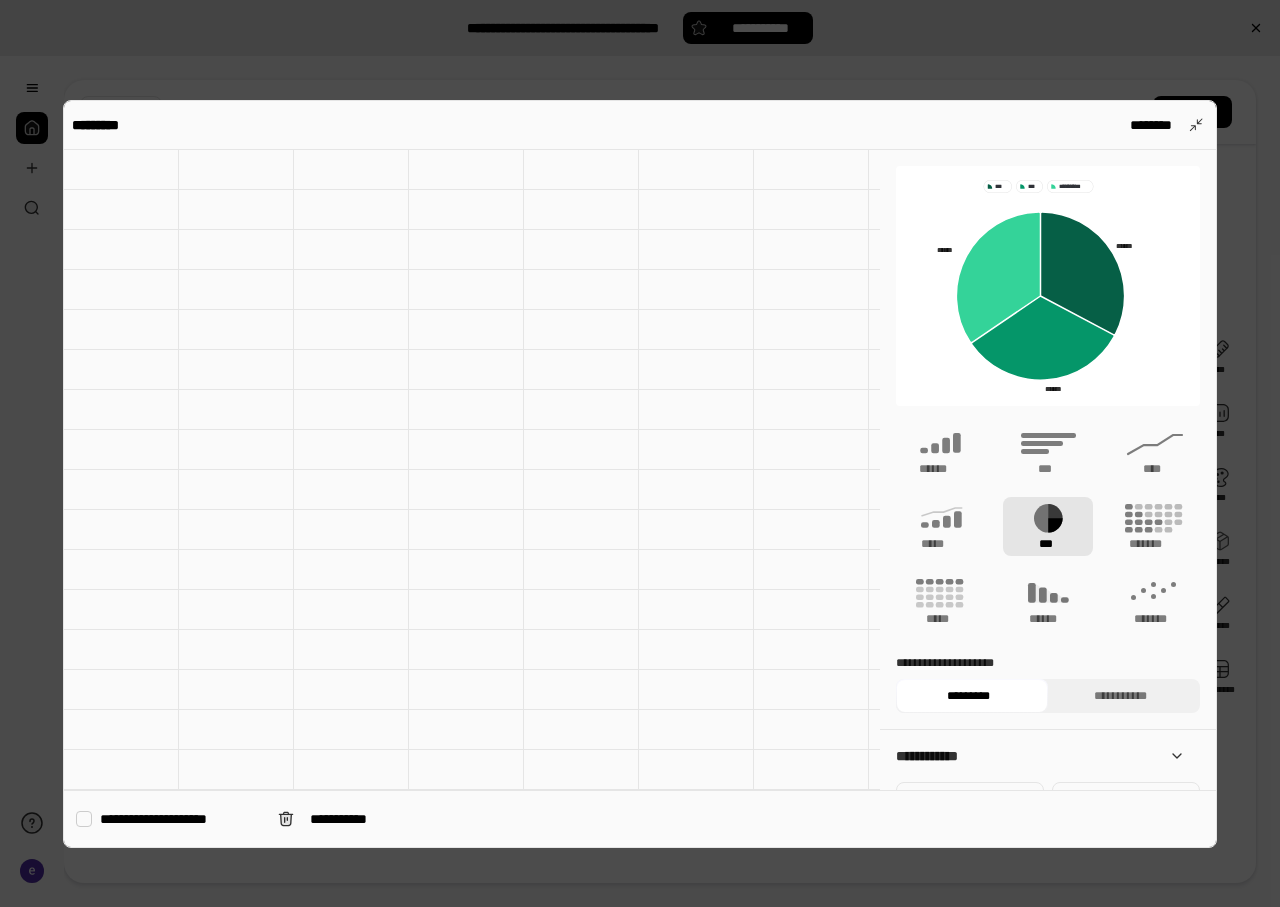 scroll, scrollTop: 0, scrollLeft: 0, axis: both 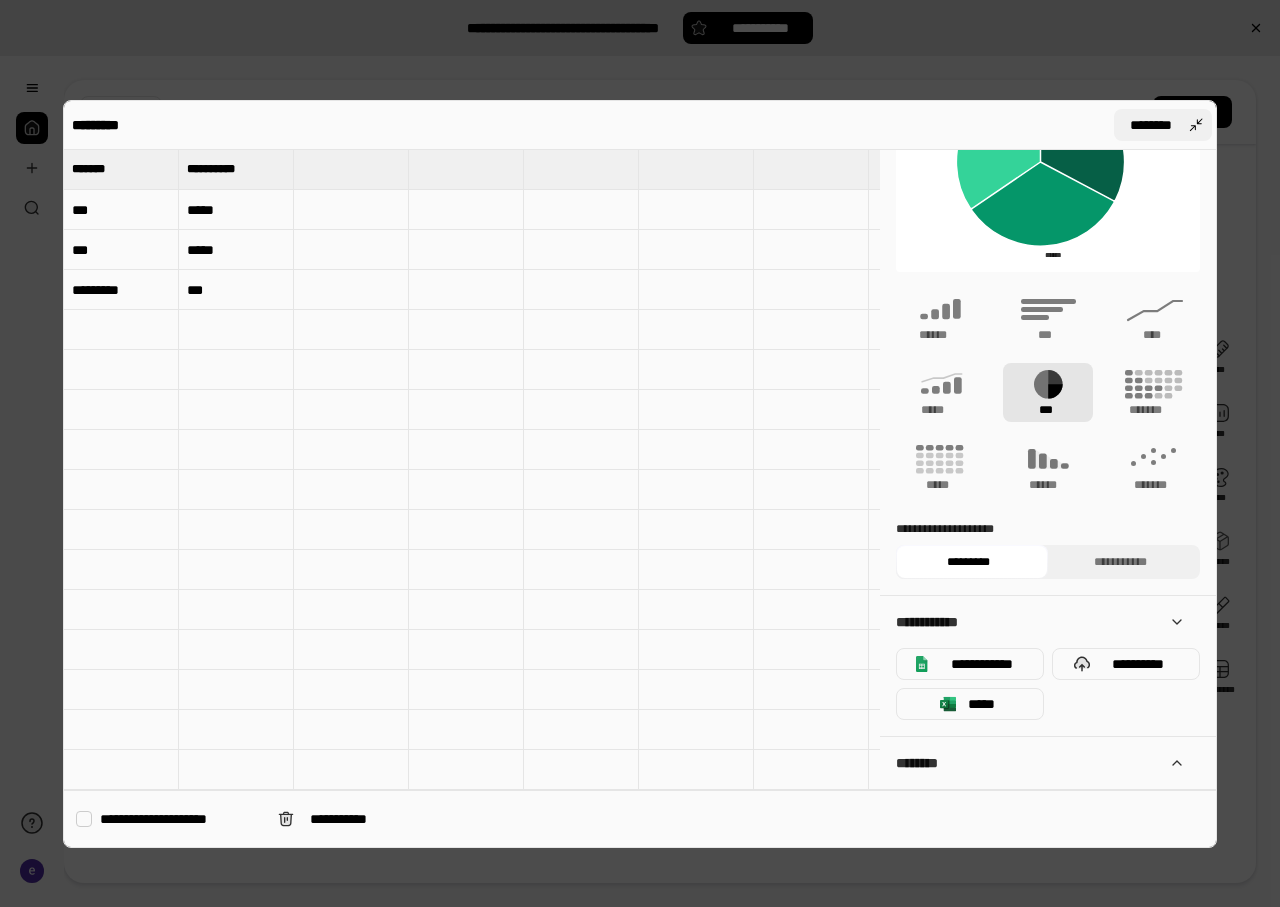 click on "********" at bounding box center (1163, 125) 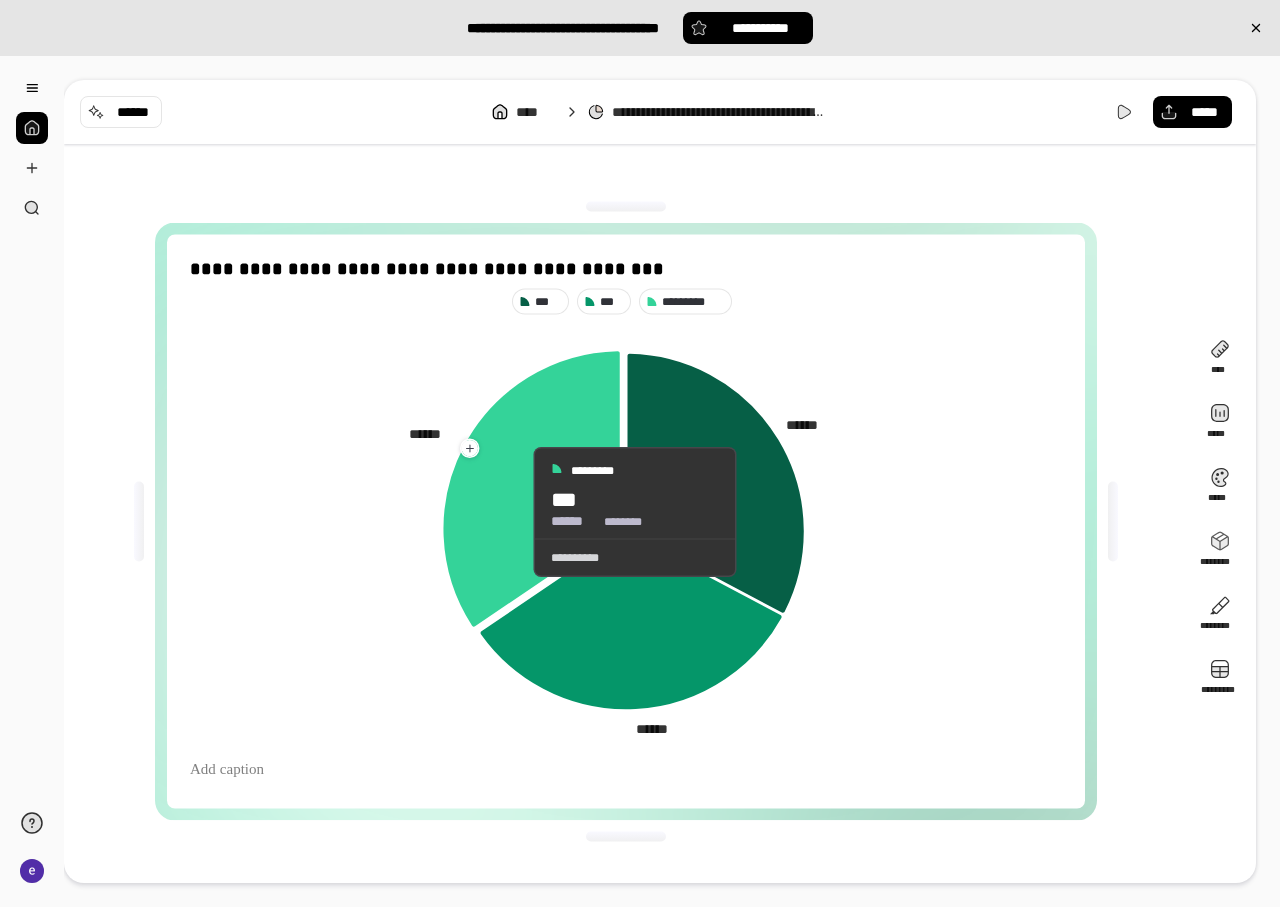 click on "*********" at bounding box center [693, 301] 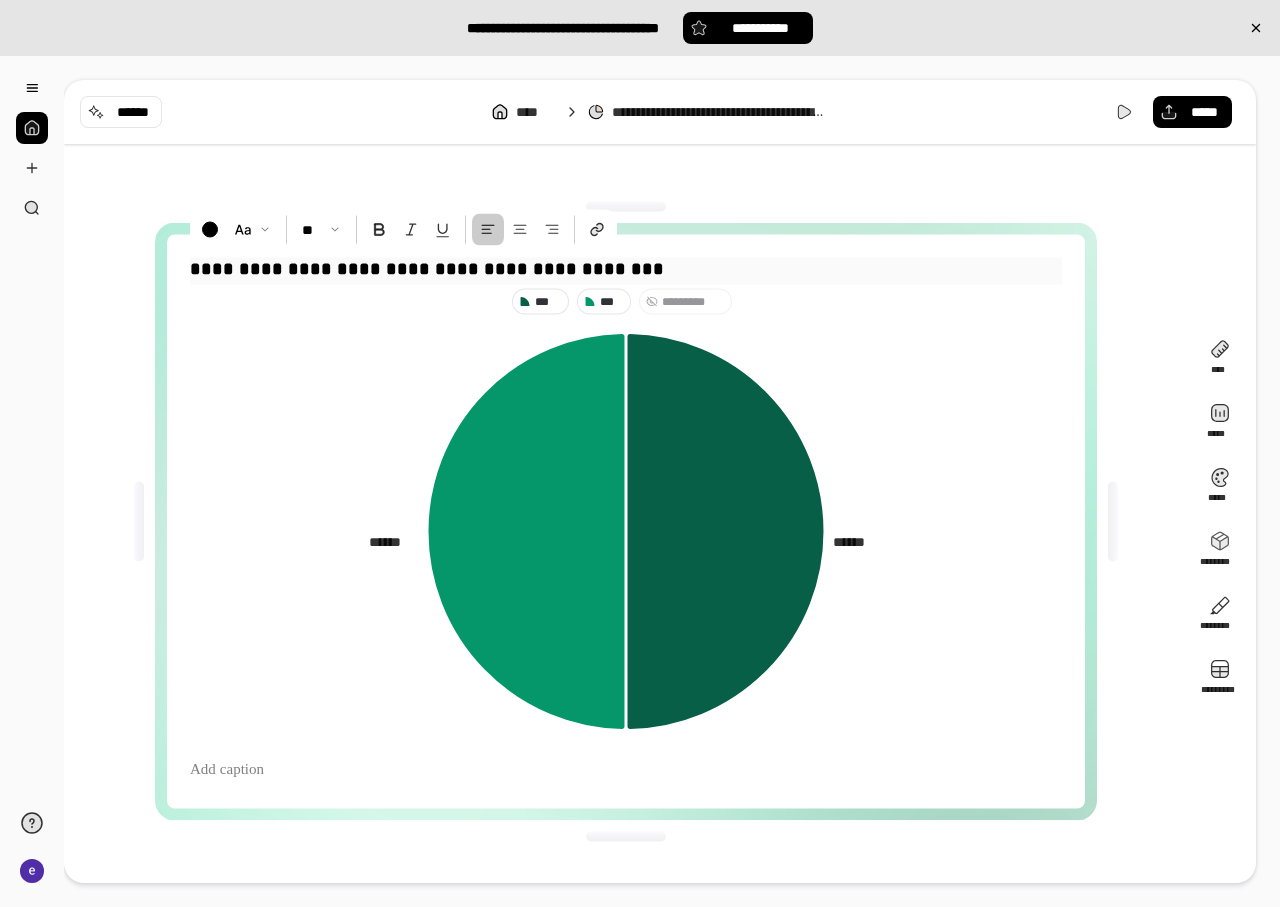 click on "**********" at bounding box center (626, 269) 